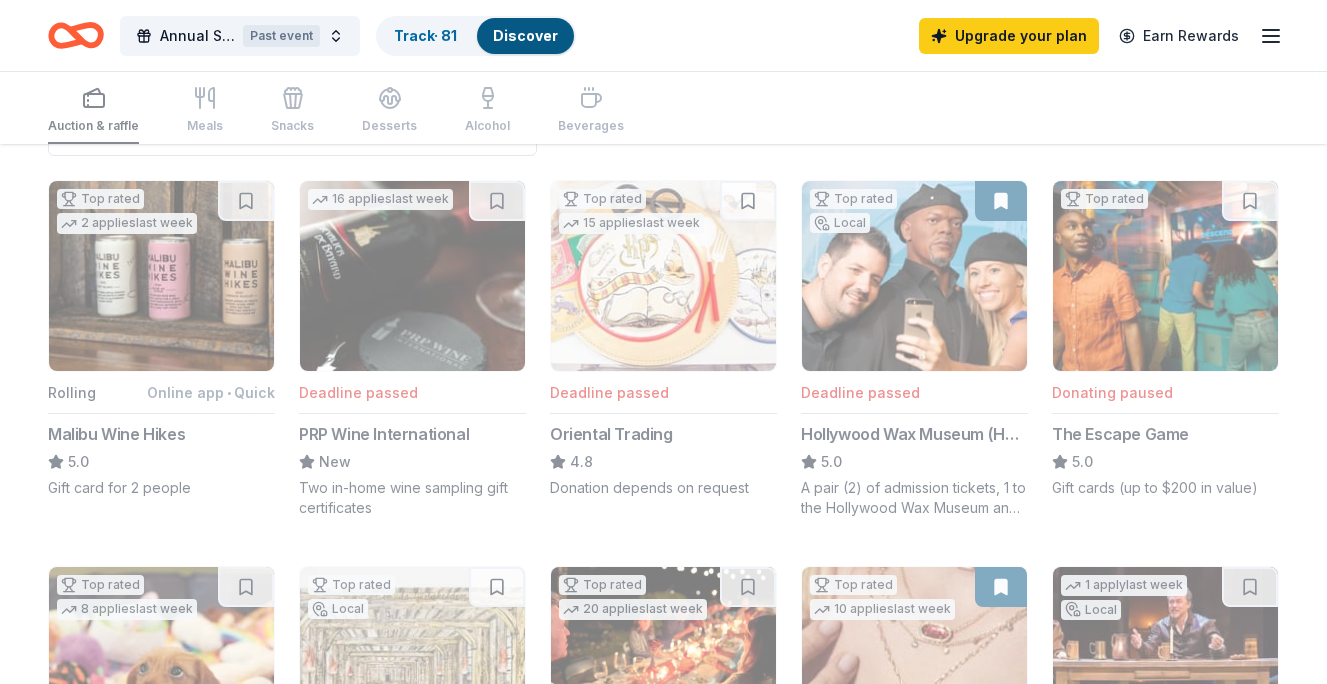 scroll, scrollTop: 0, scrollLeft: 0, axis: both 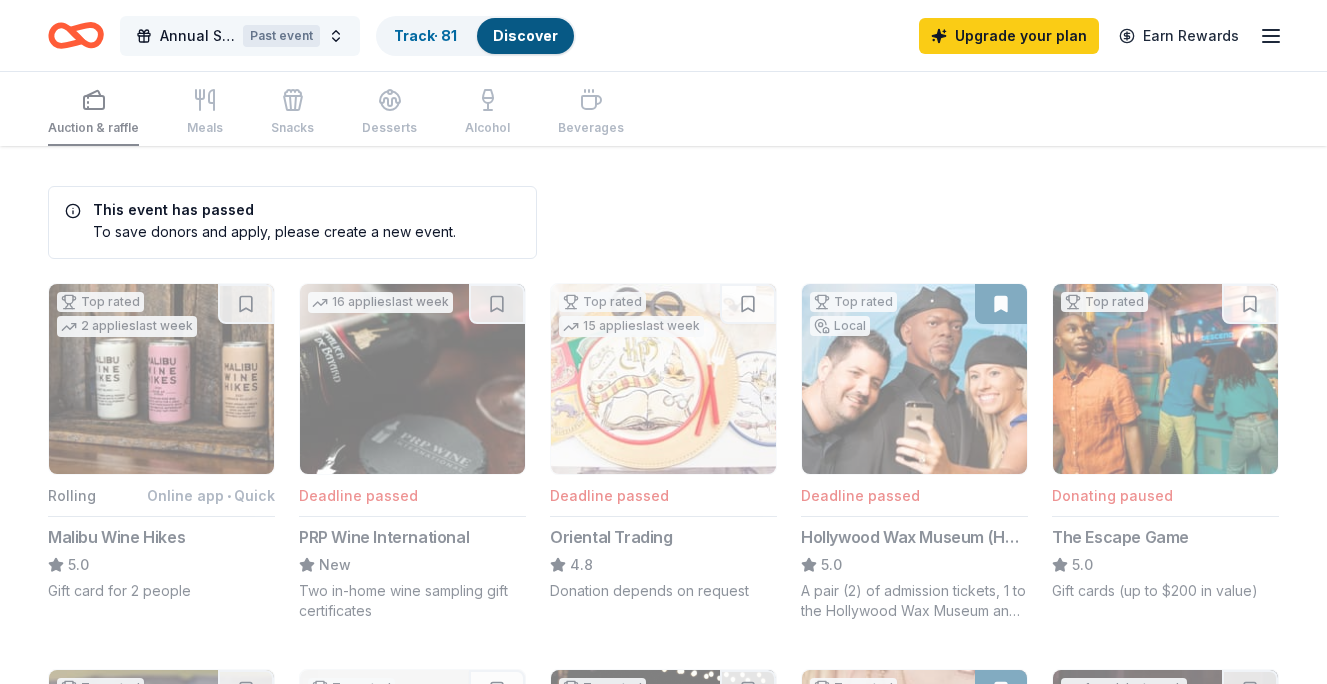 click on "Annual Sneaker Scholarship Gala" at bounding box center (197, 36) 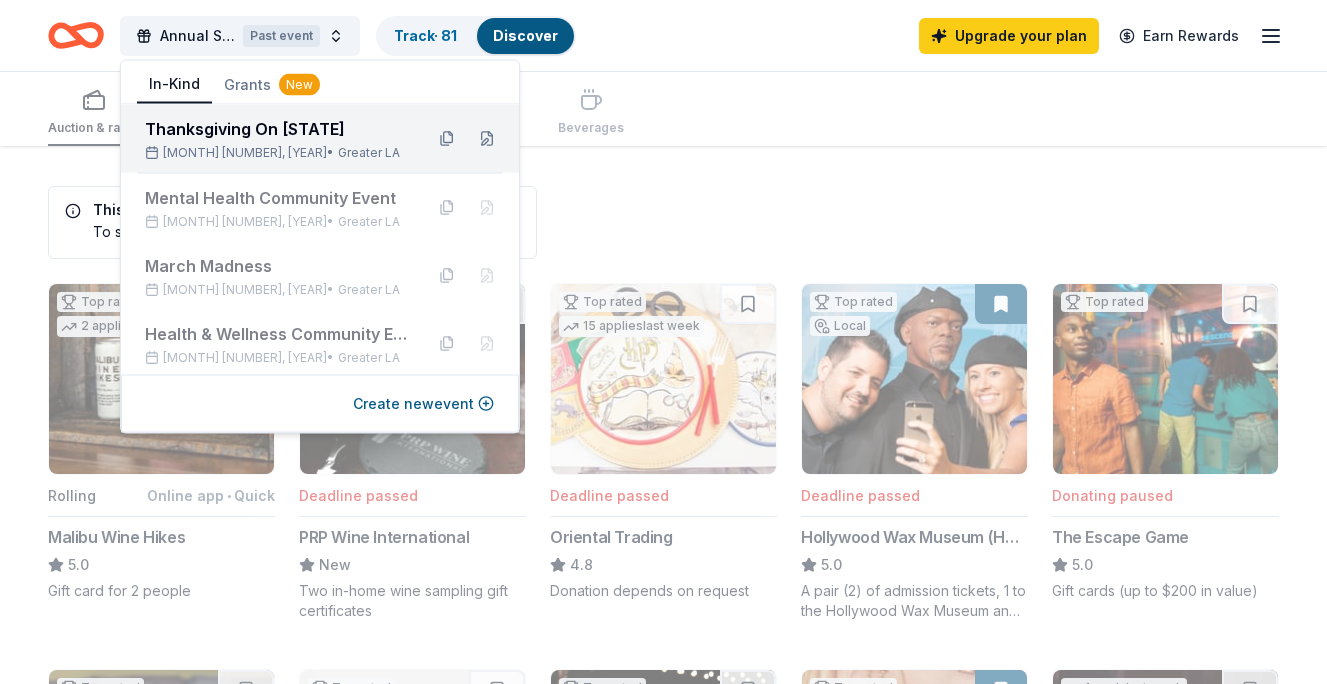 click on "Thanksgiving On Vermont" at bounding box center (276, 129) 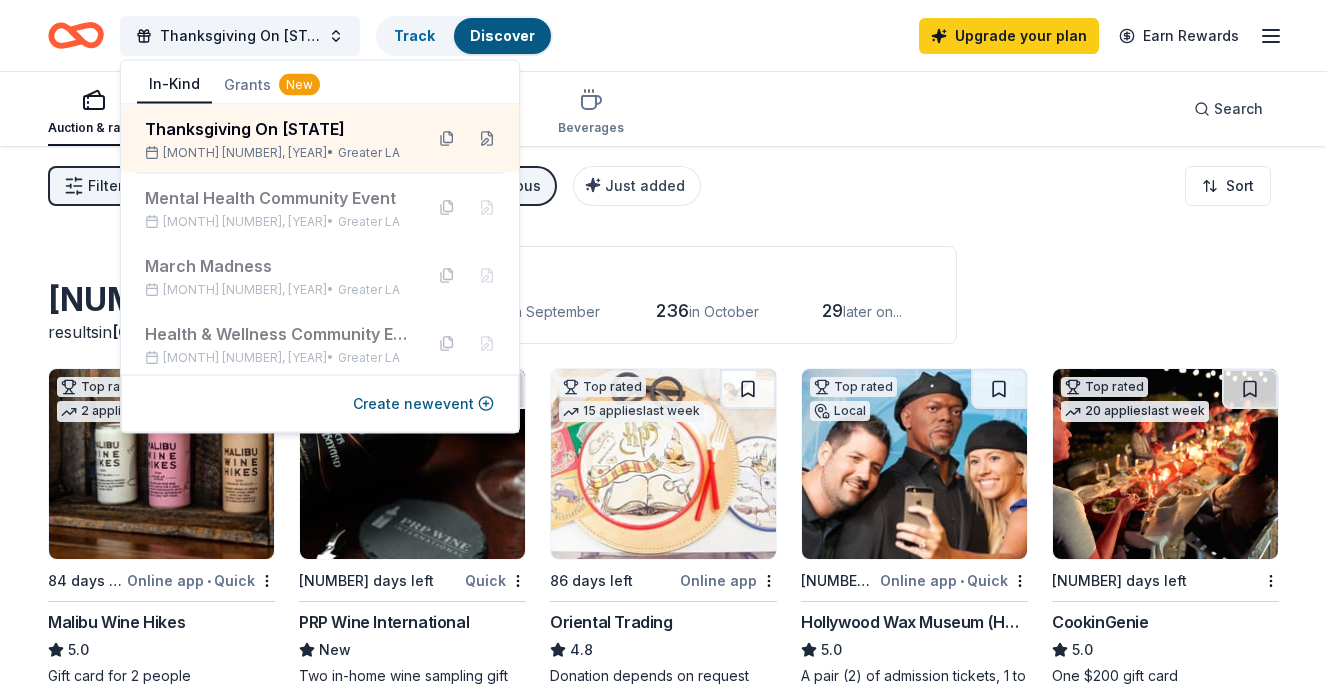 click on "Application deadlines" at bounding box center [628, 275] 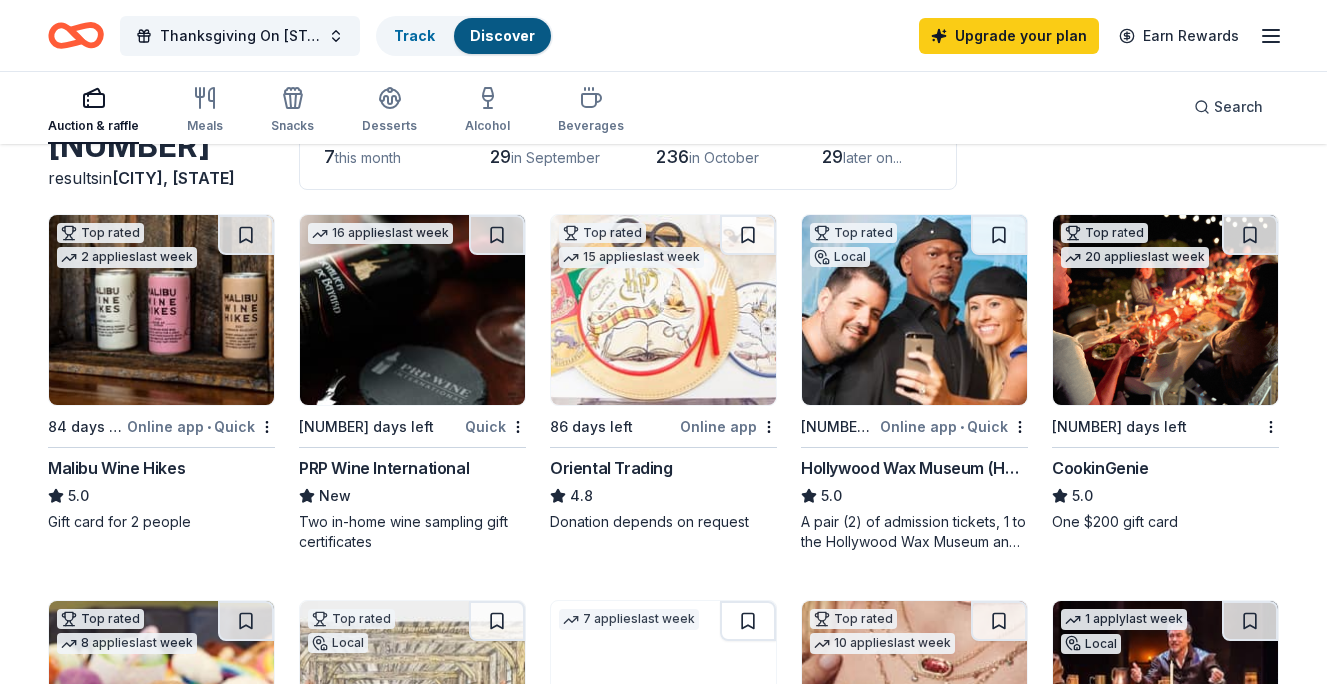 scroll, scrollTop: 155, scrollLeft: 0, axis: vertical 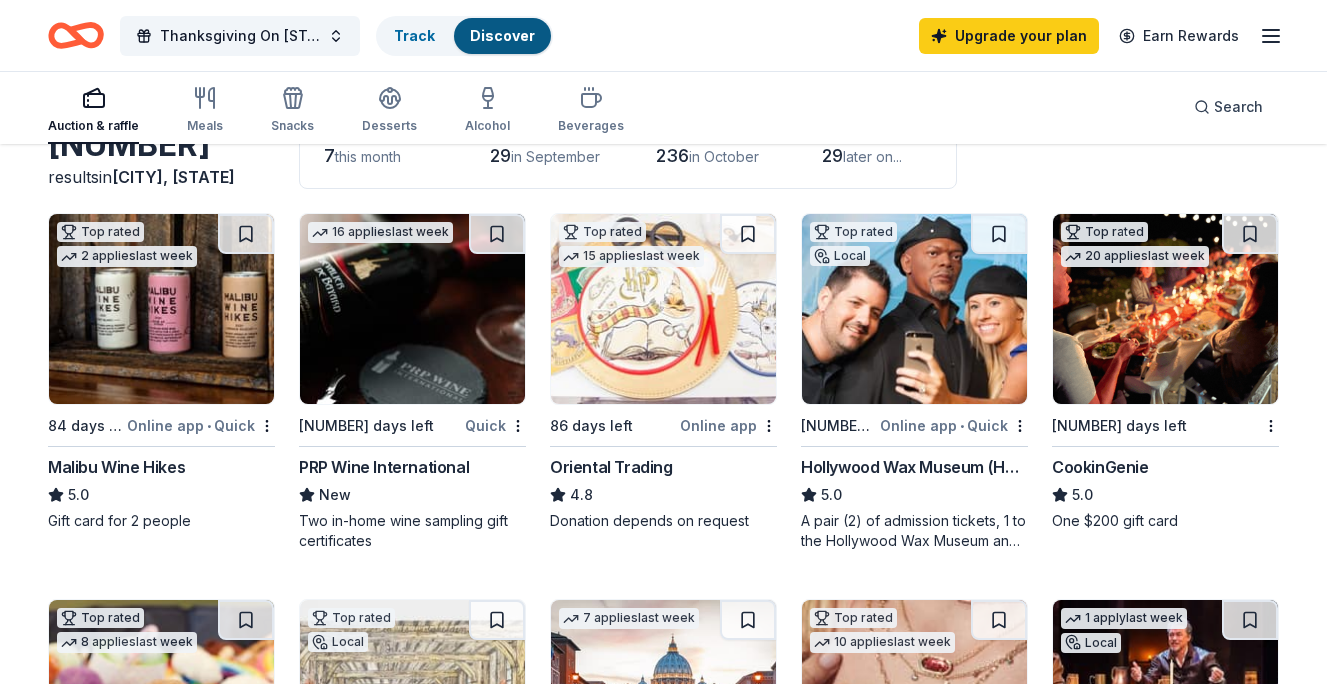 click at bounding box center [663, 309] 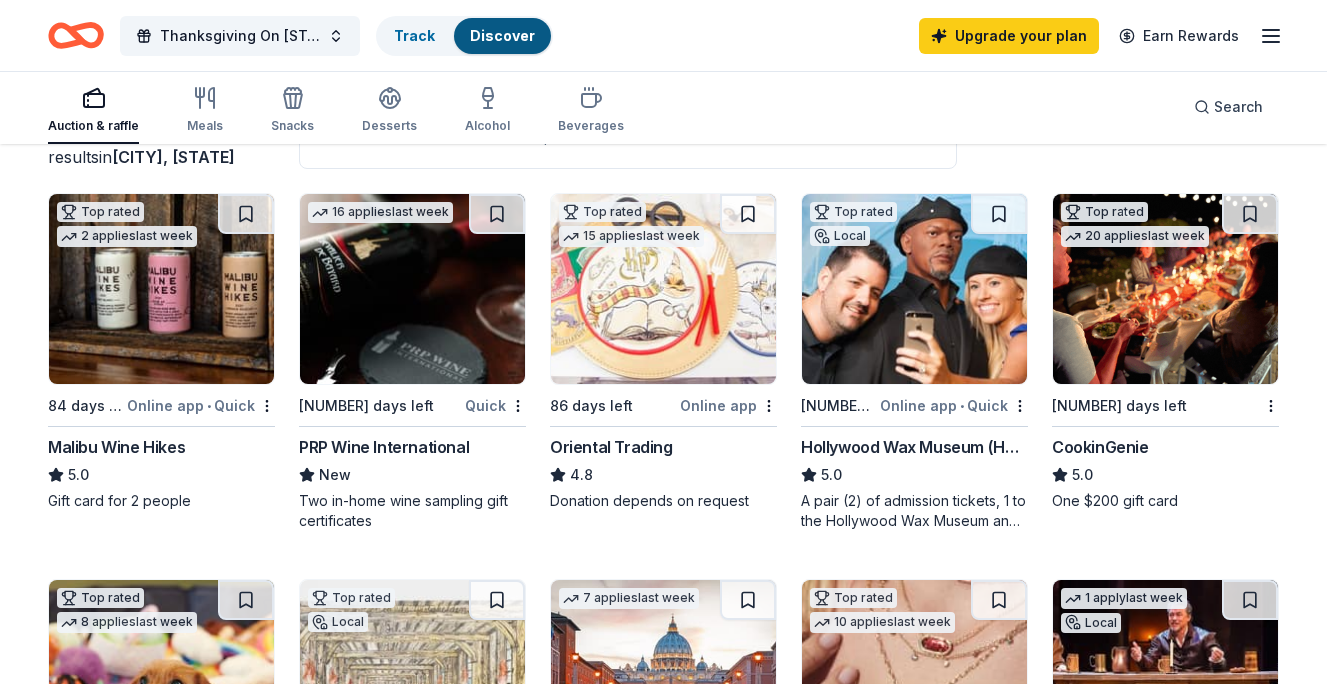 scroll, scrollTop: 177, scrollLeft: 0, axis: vertical 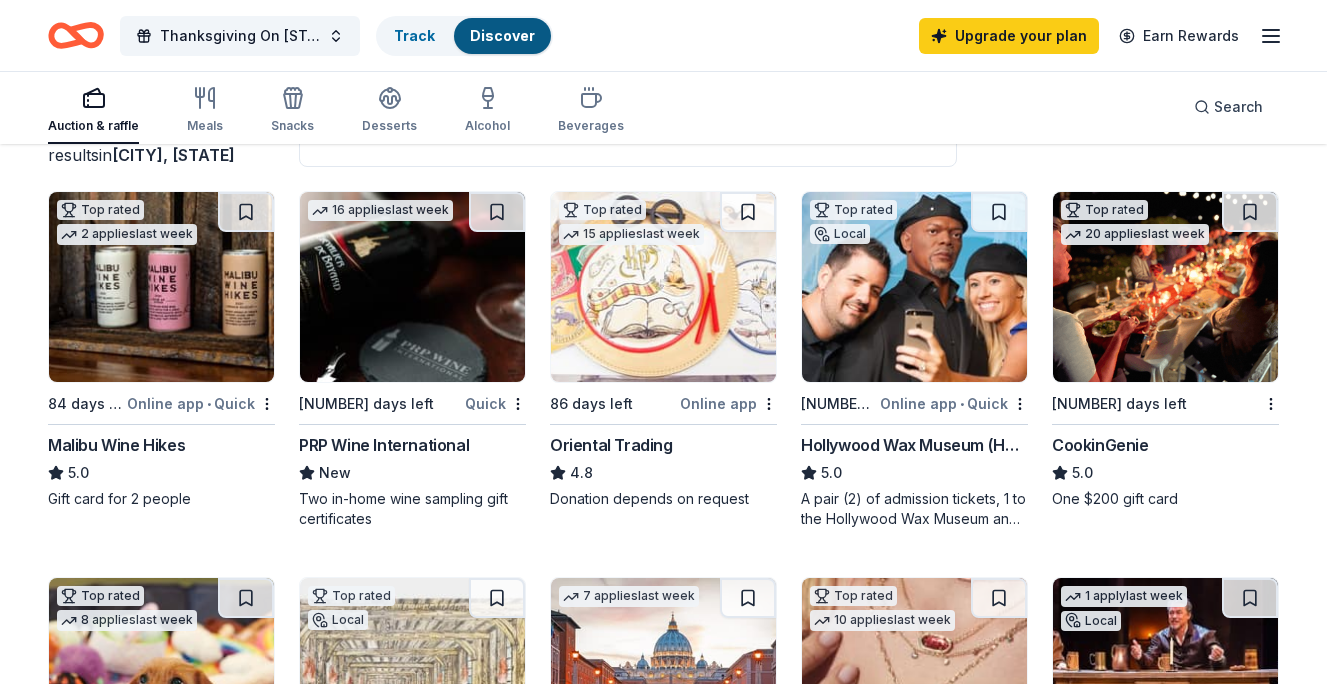 click at bounding box center (1165, 287) 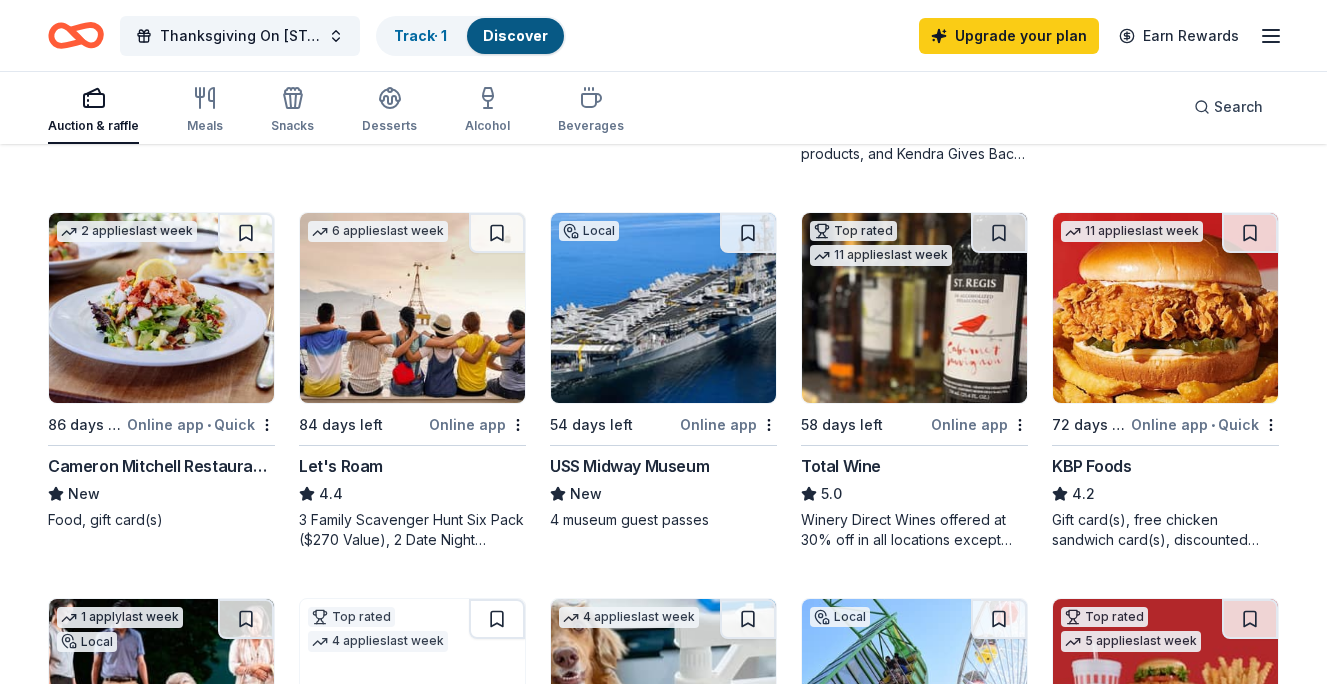 scroll, scrollTop: 919, scrollLeft: 0, axis: vertical 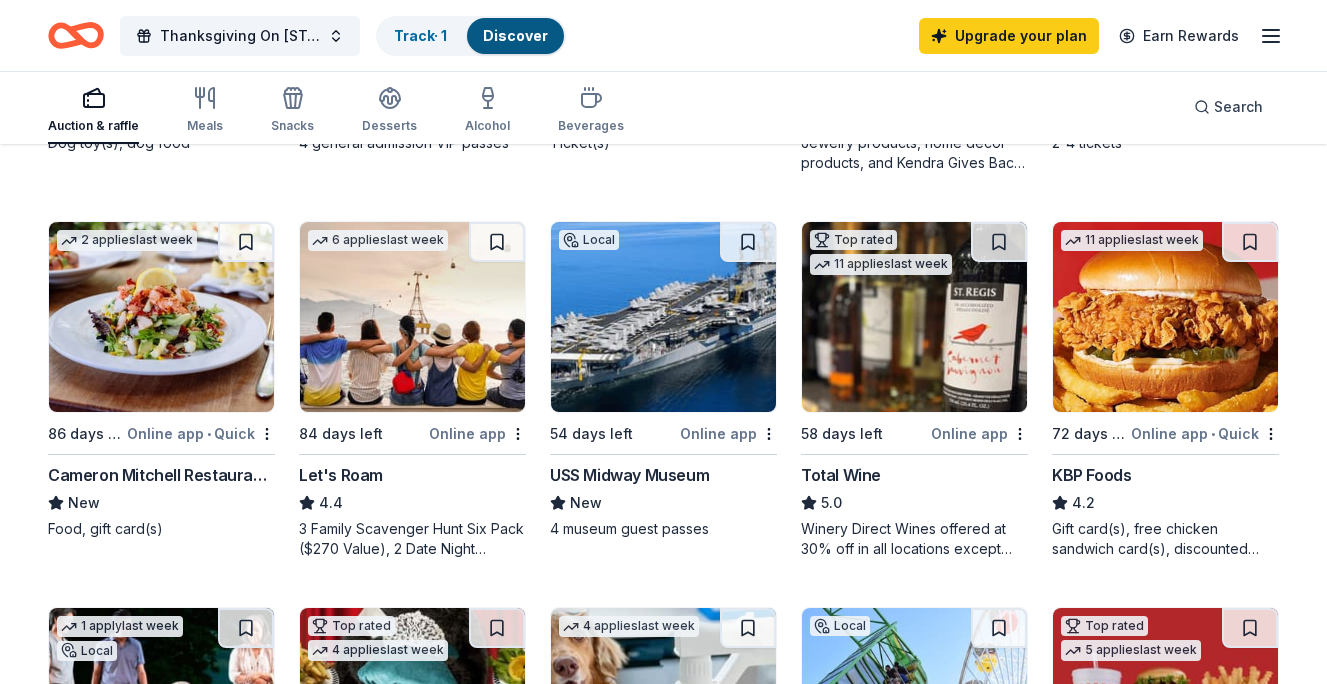 click on "Discover" at bounding box center [515, 35] 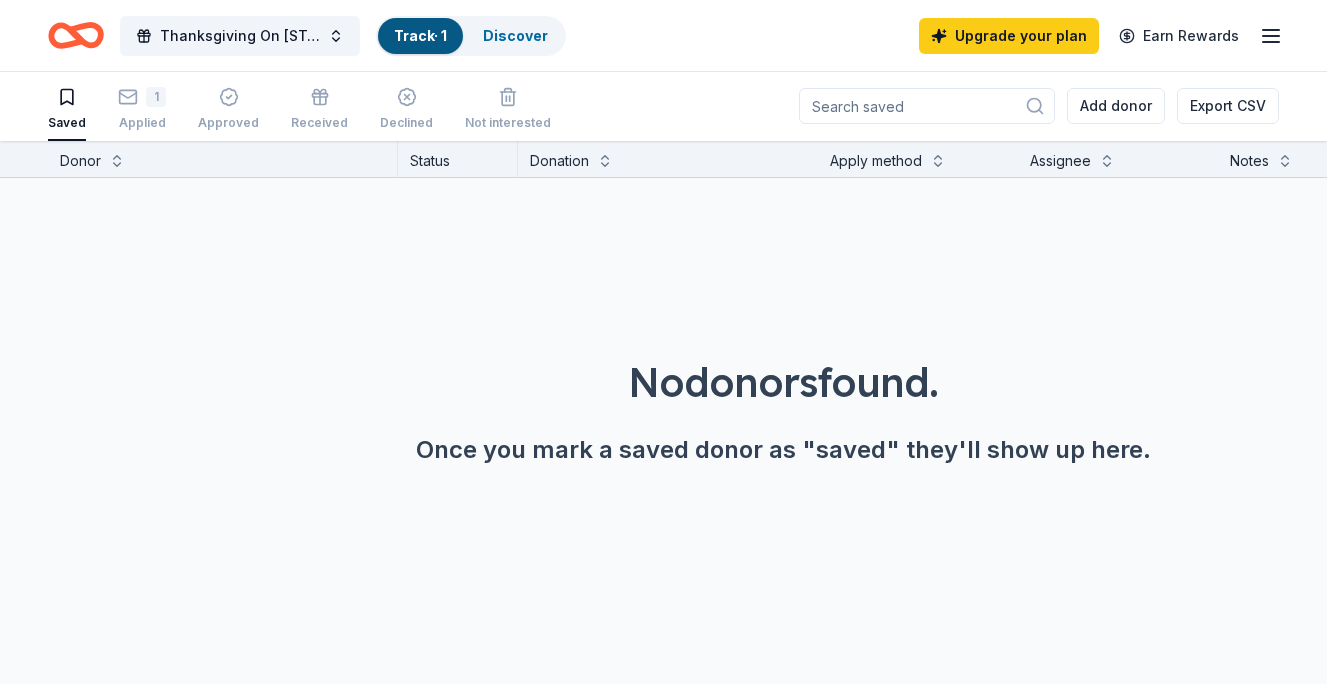 click on "Track  · 1" at bounding box center (420, 35) 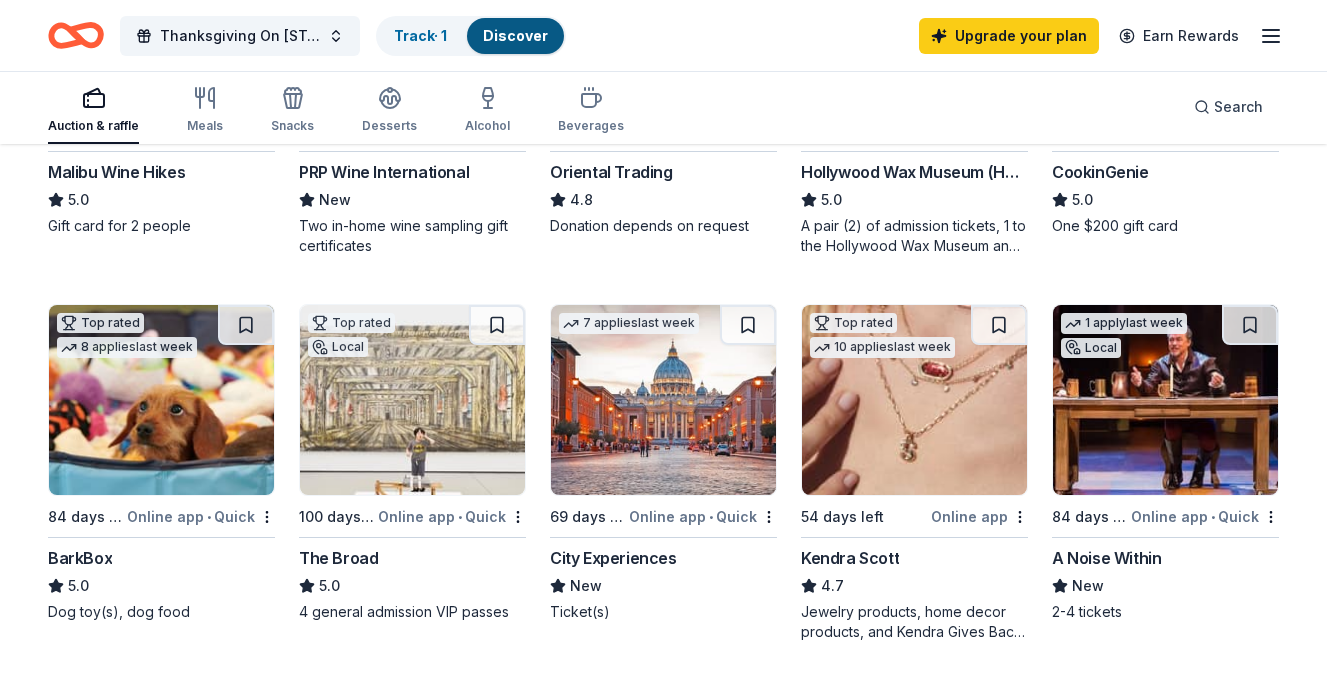 scroll, scrollTop: 452, scrollLeft: 0, axis: vertical 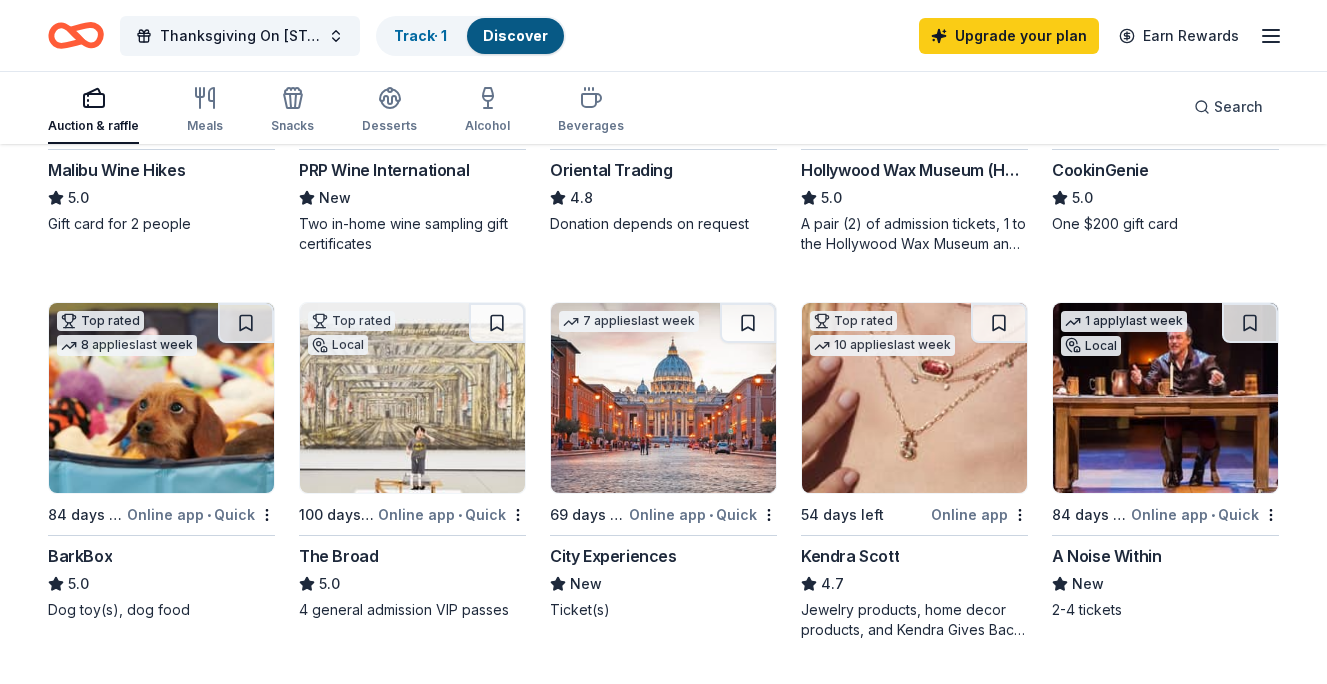 click at bounding box center [663, 398] 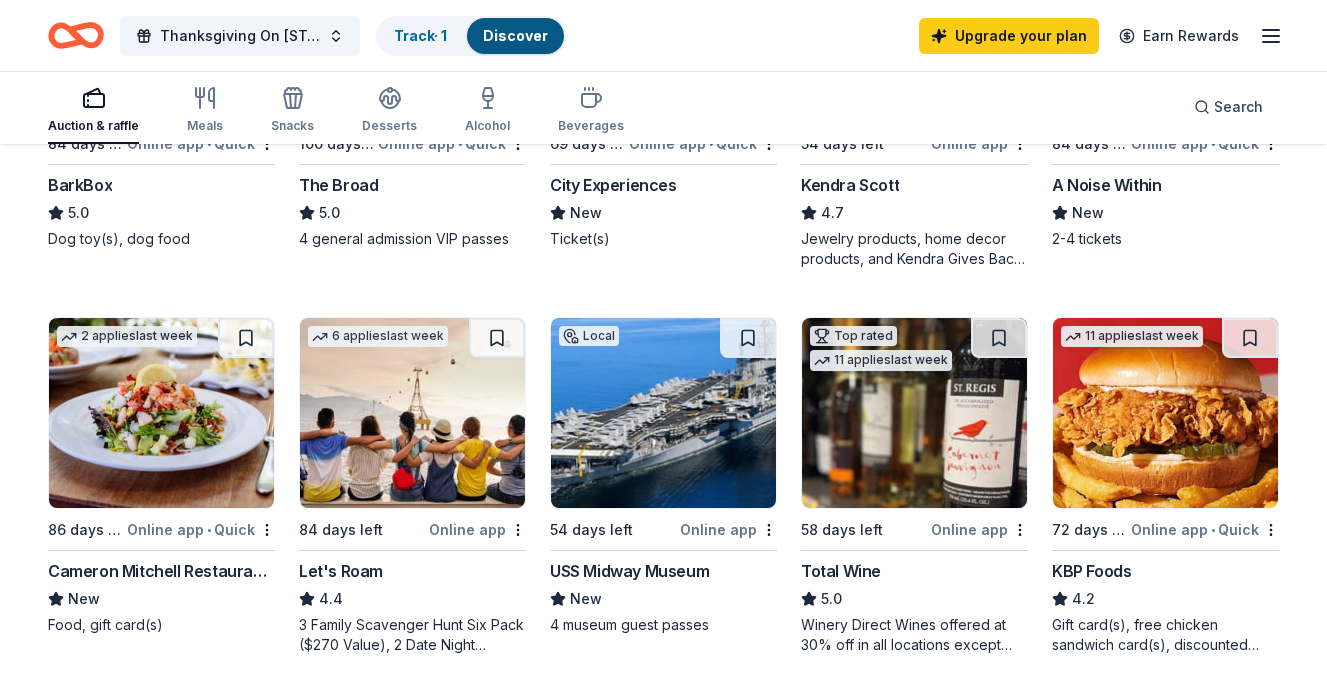scroll, scrollTop: 824, scrollLeft: 0, axis: vertical 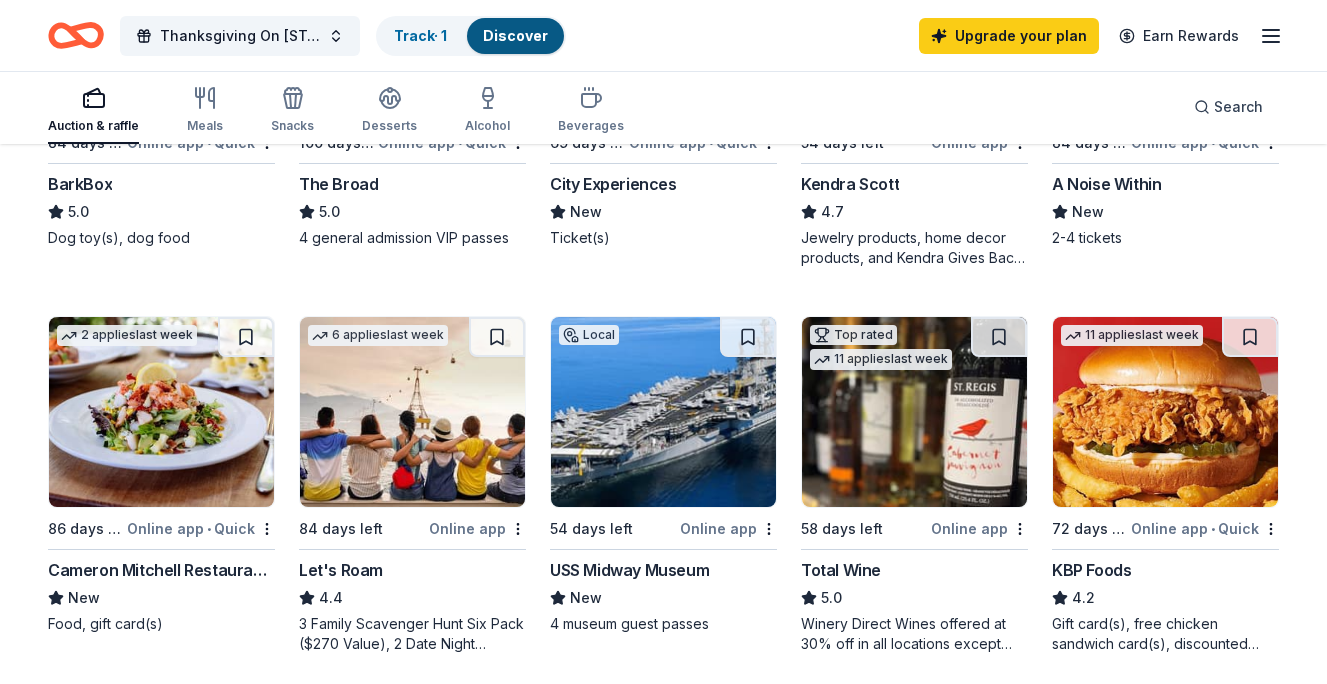 click at bounding box center [412, 412] 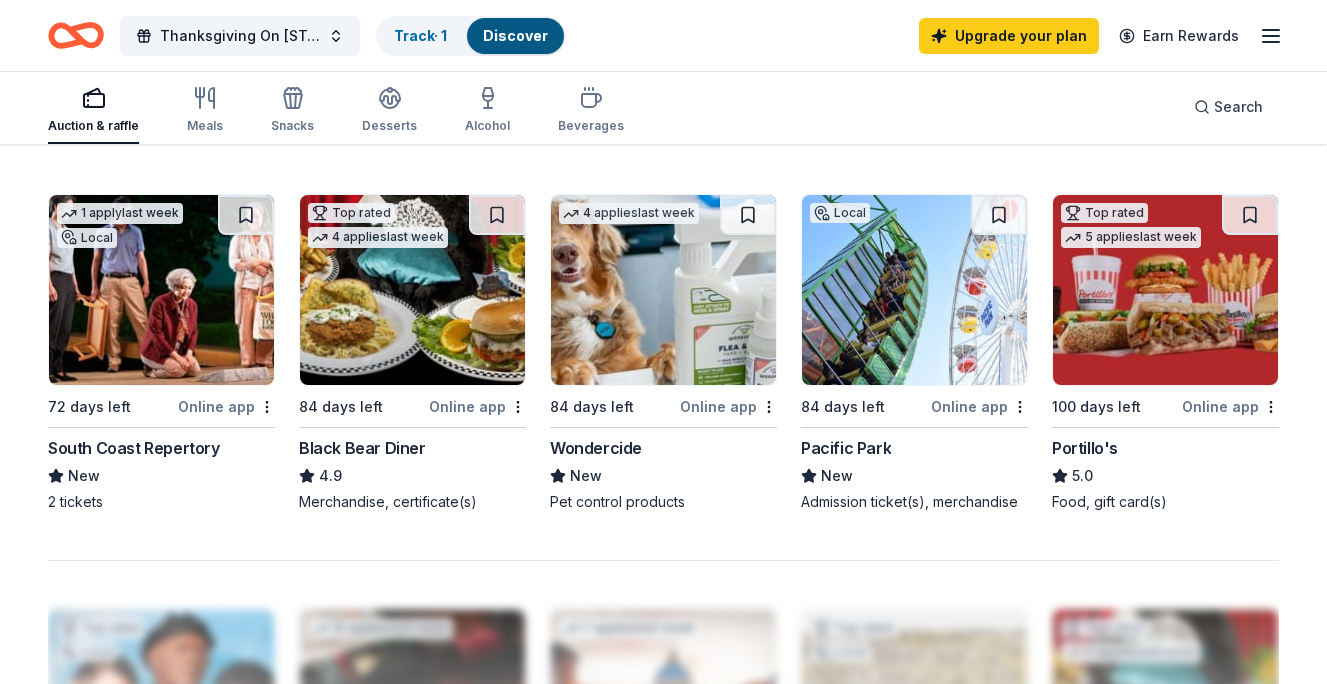 scroll, scrollTop: 1337, scrollLeft: 0, axis: vertical 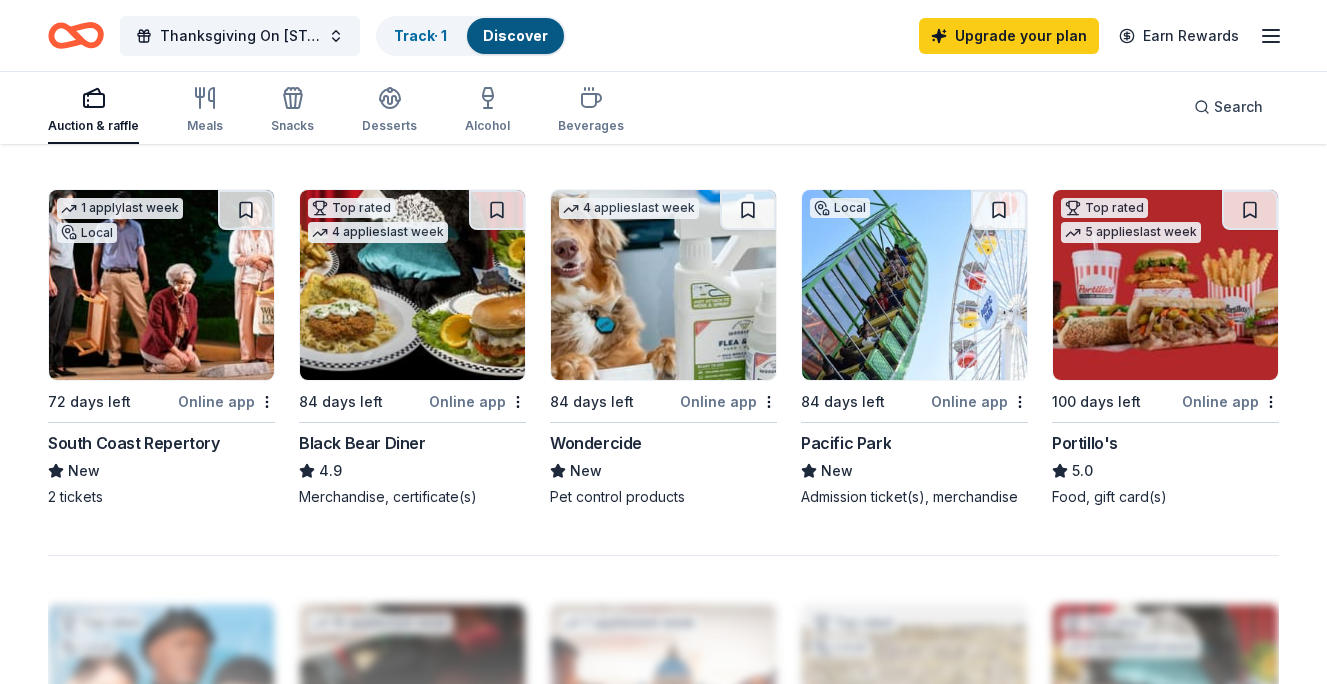 click at bounding box center (914, 285) 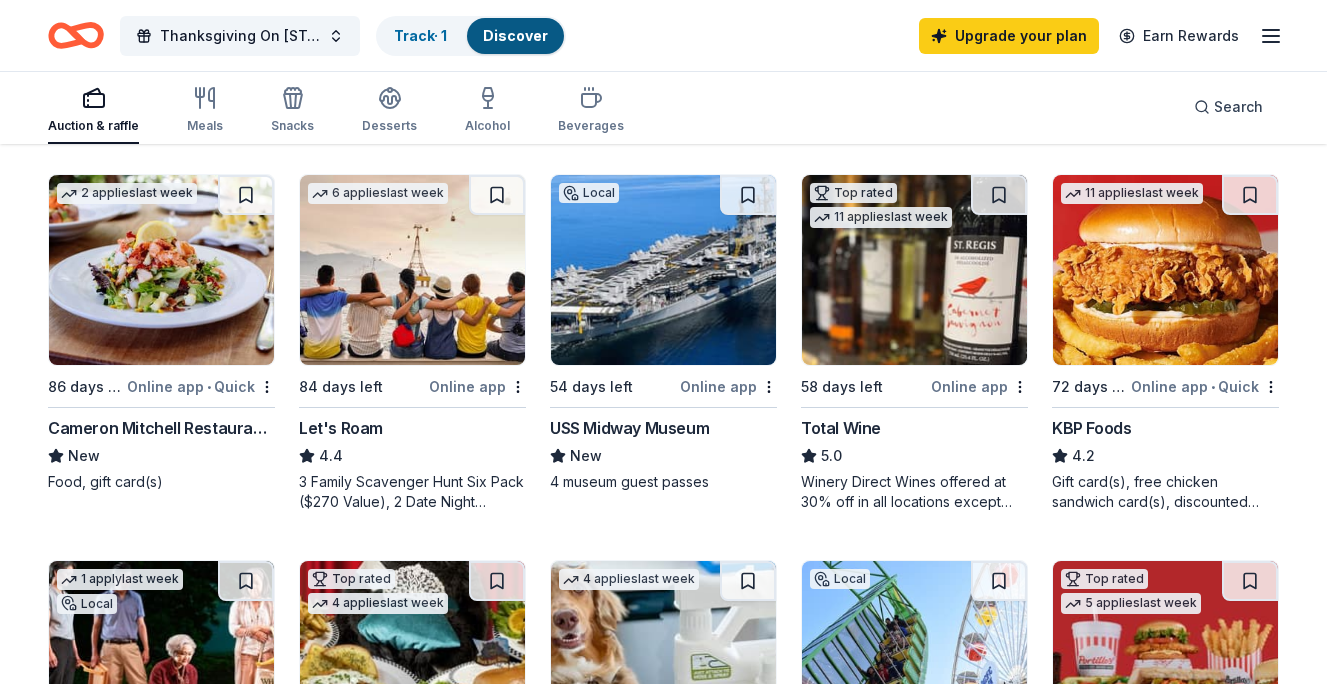 scroll, scrollTop: 963, scrollLeft: 0, axis: vertical 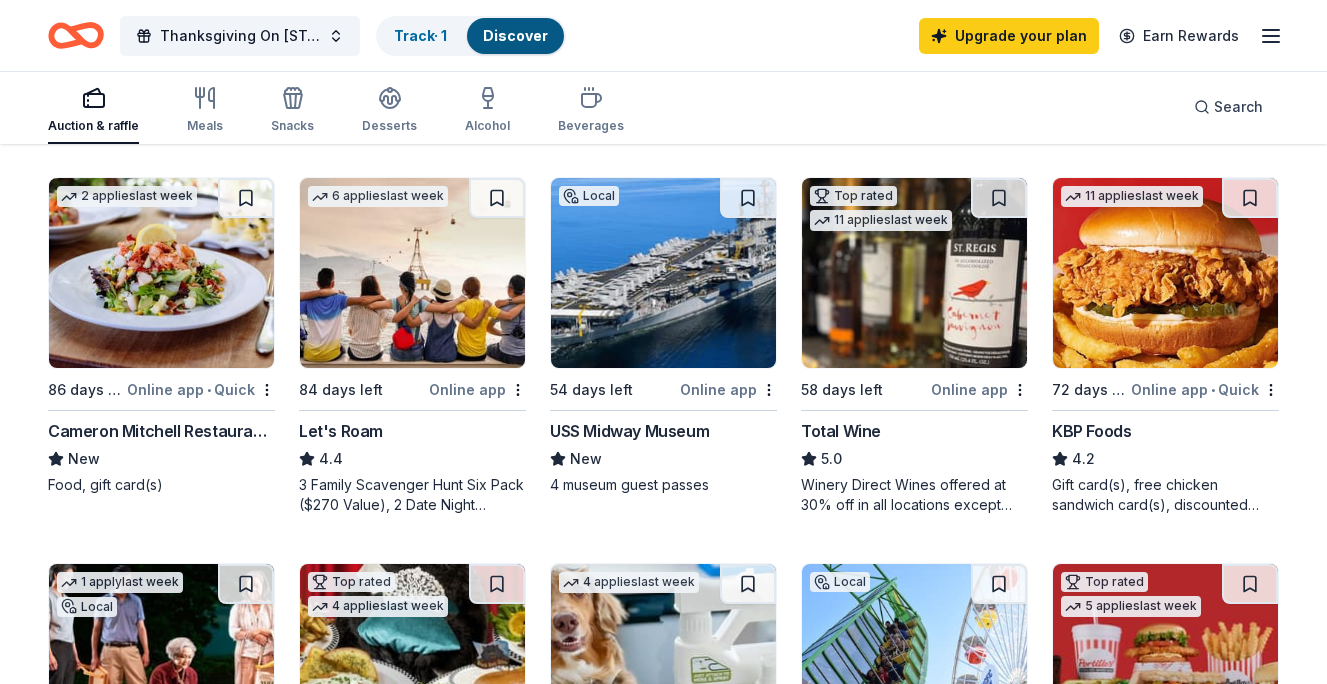 click at bounding box center [663, 273] 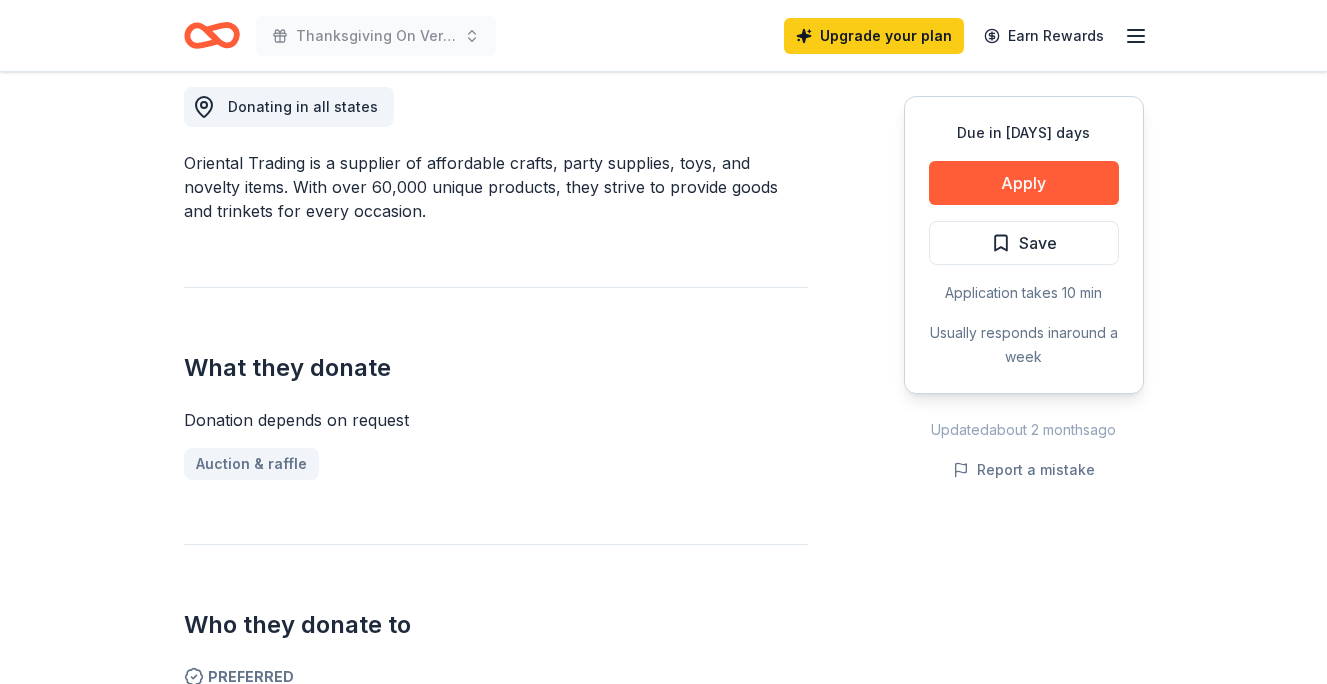 scroll, scrollTop: 577, scrollLeft: 0, axis: vertical 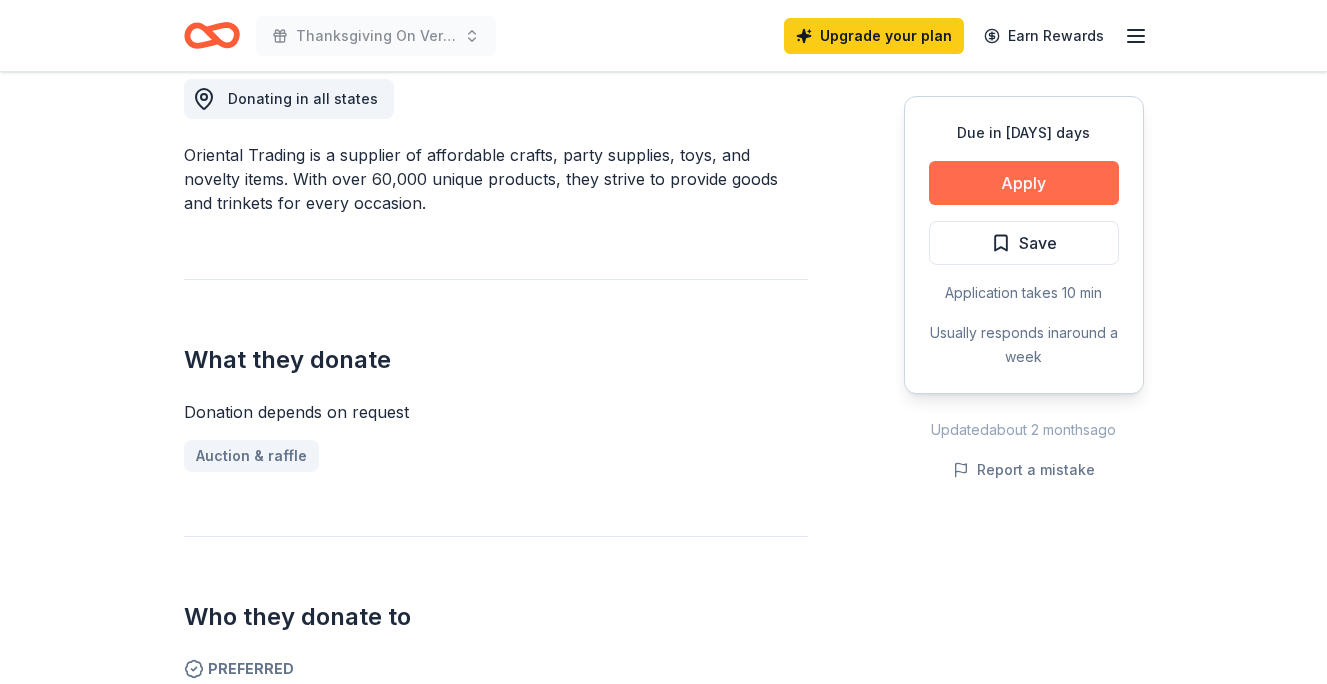 click on "Apply" at bounding box center [1024, 183] 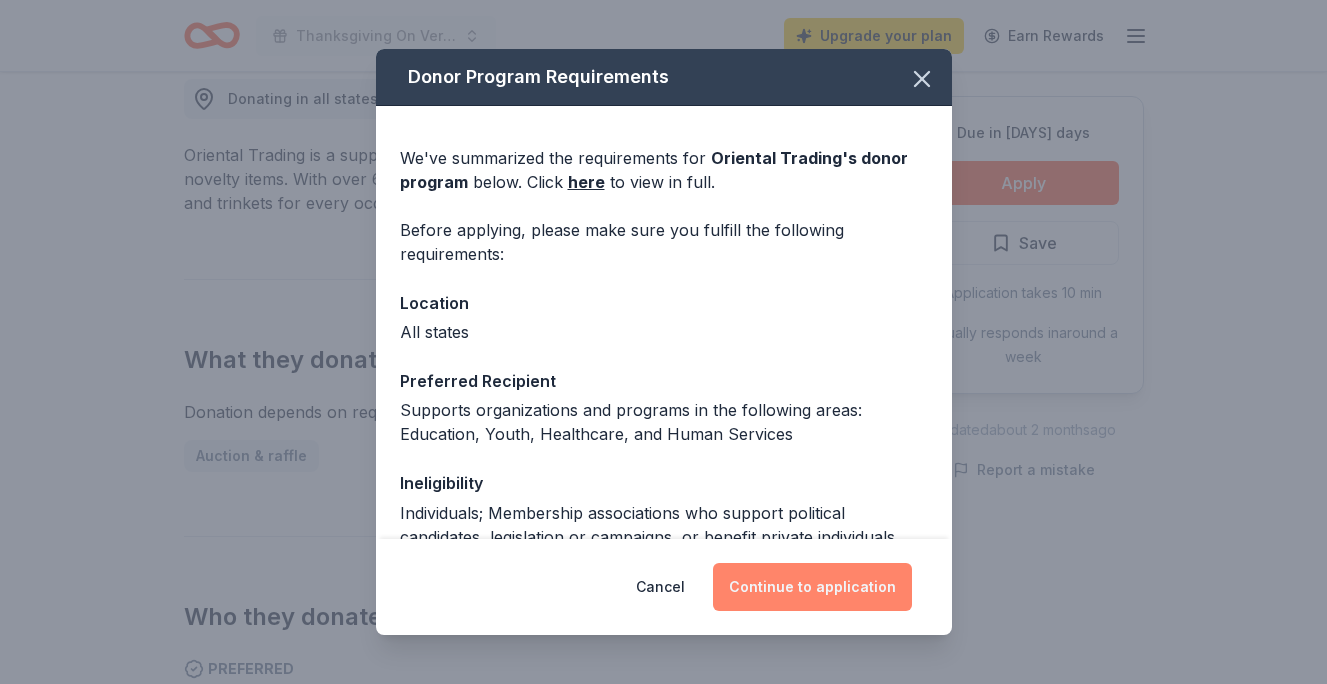 click on "Continue to application" at bounding box center (812, 587) 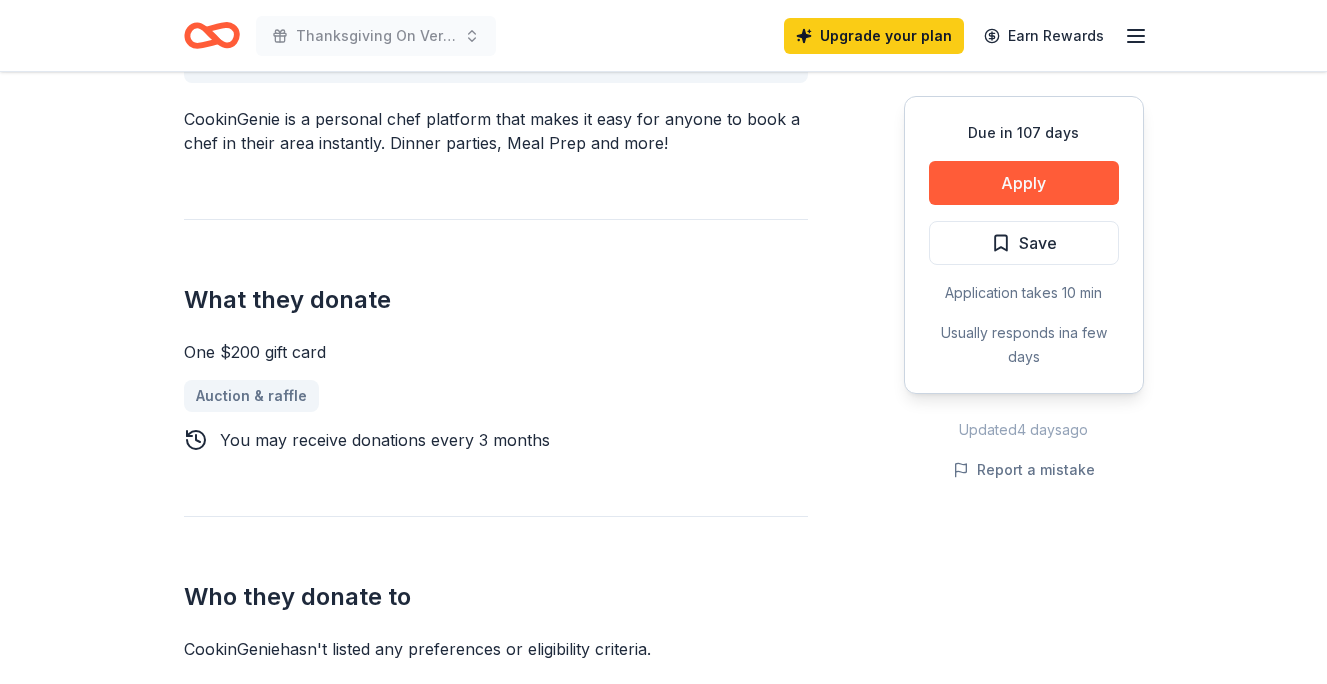 scroll, scrollTop: 501, scrollLeft: 0, axis: vertical 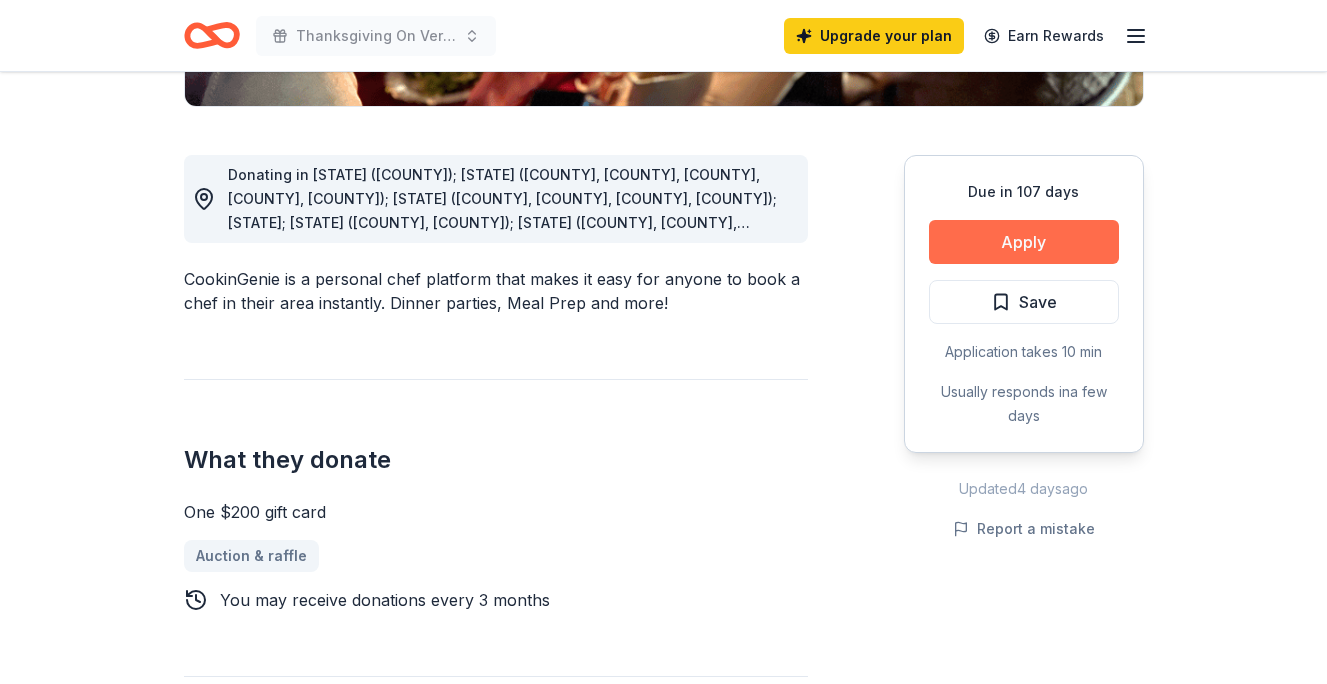 click on "Apply" at bounding box center (1024, 242) 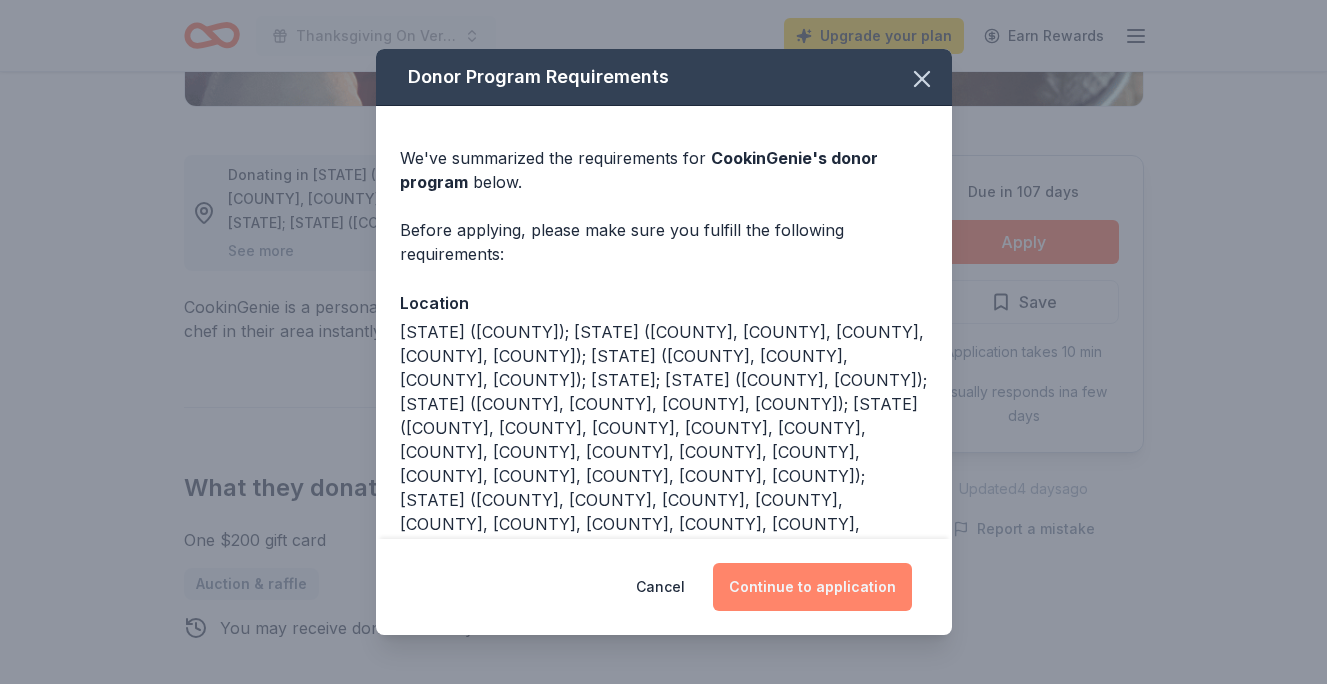 click on "Continue to application" at bounding box center (812, 587) 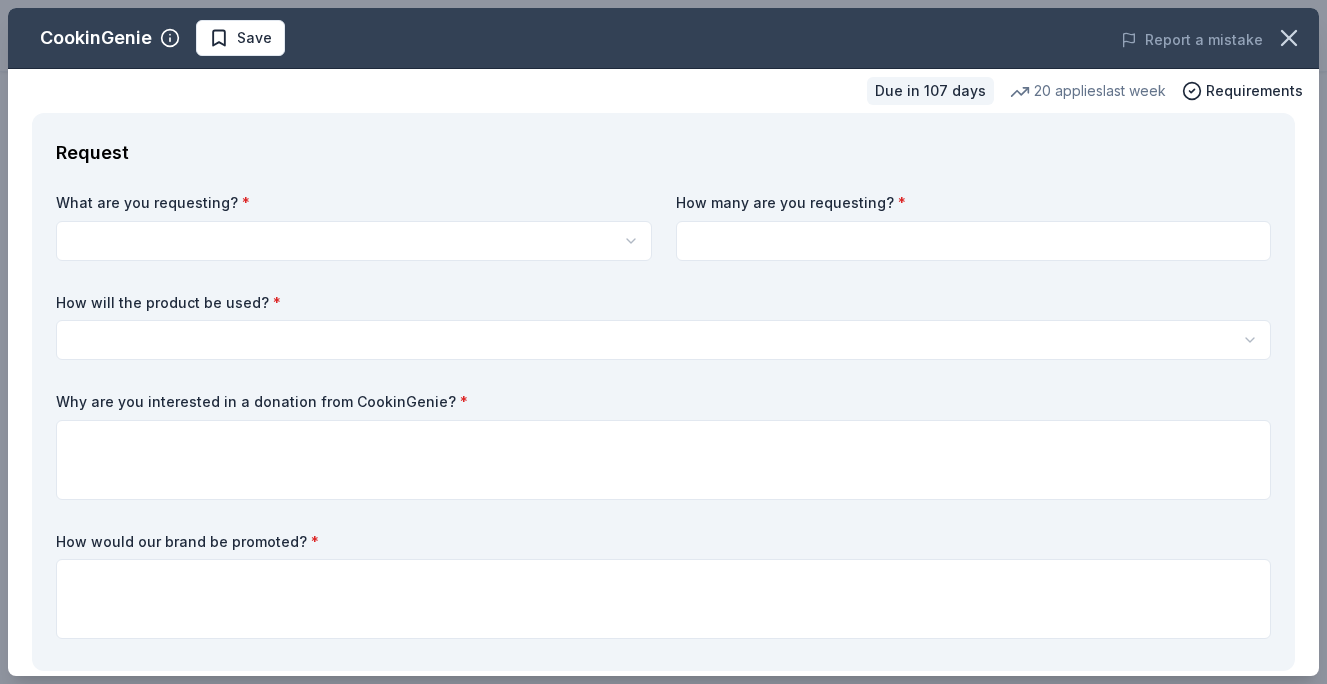 click on "Thanksgiving On Vermont Upgrade your plan Earn Rewards Due in 107 days Share CookinGenie 5.0 • 5  reviews 20   applies  last week approval rate donation value Share See more CookinGenie is a personal chef platform that makes it easy for anyone to book a chef in their area instantly. Dinner parties, Meal Prep and more! What they donate One $200 gift card Auction & raffle   You may receive donations every   3 months Who they donate to CookinGenie  hasn ' t listed any preferences or eligibility criteria. Due in 107 days Apply Save Application takes 10 min Usually responds in  a few days Updated  4 days  ago Report a mistake approval rate 20 % approved 30 % declined 50 % no response donation value (average) 20% 70% 0% 10% $xx - $xx $xx - $xx $xx - $xx $xx - $xx Upgrade to Pro to view approval rates and average donation values 5.0 • 5  reviews NEXT Village San Francisco July 2025 • Approved They responded quickly and were friendly and easy to communicate with.  We're very pleased with the donation. June 2025" at bounding box center (663, -159) 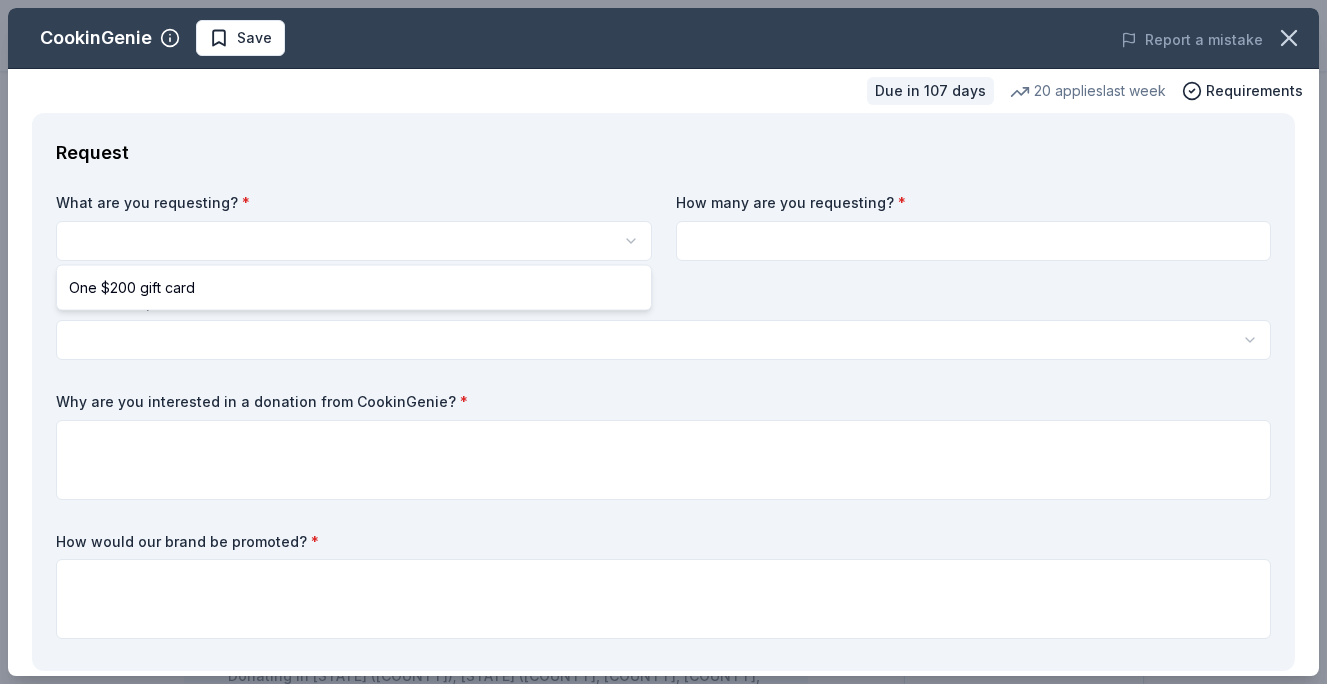 scroll, scrollTop: 0, scrollLeft: 0, axis: both 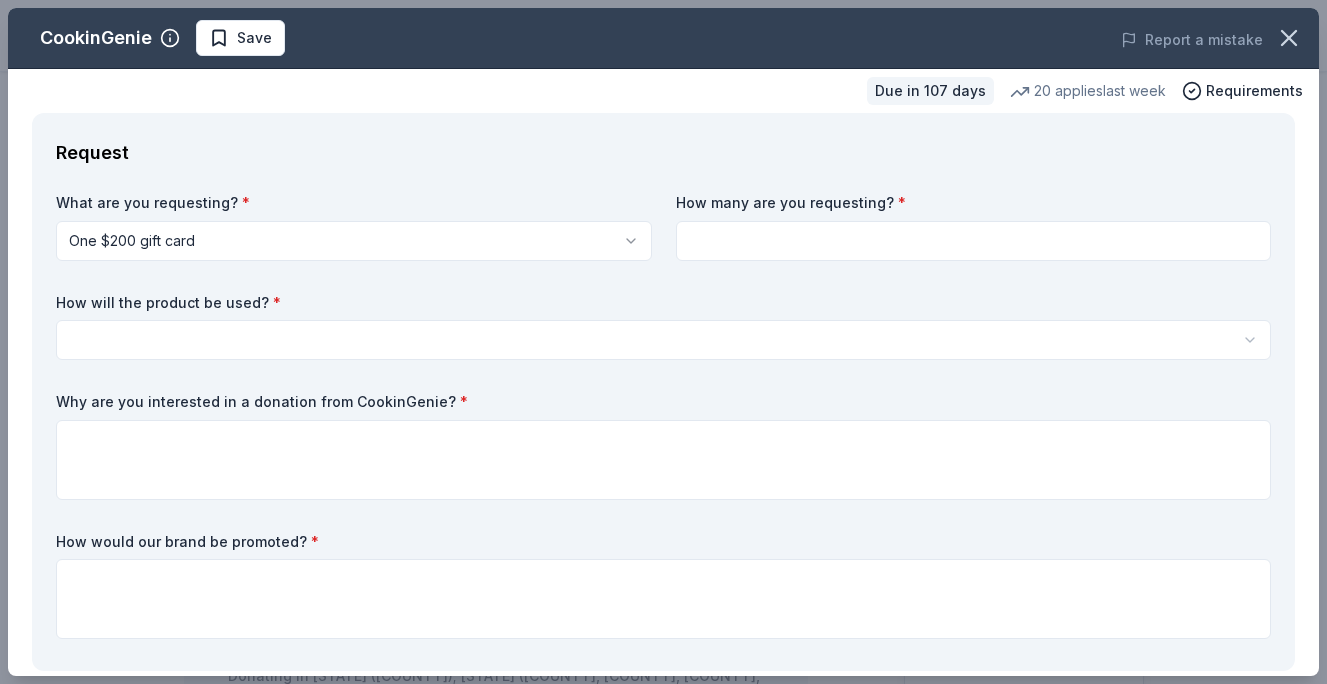 click at bounding box center (974, 241) 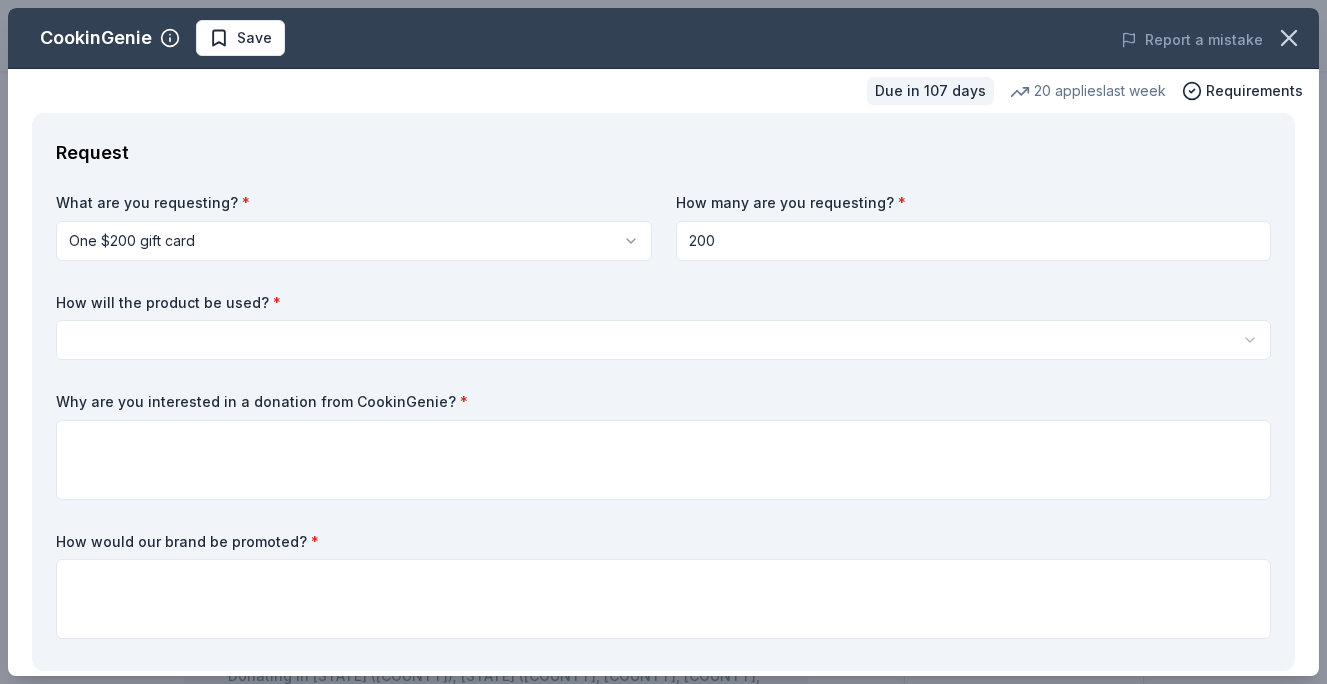 type on "200" 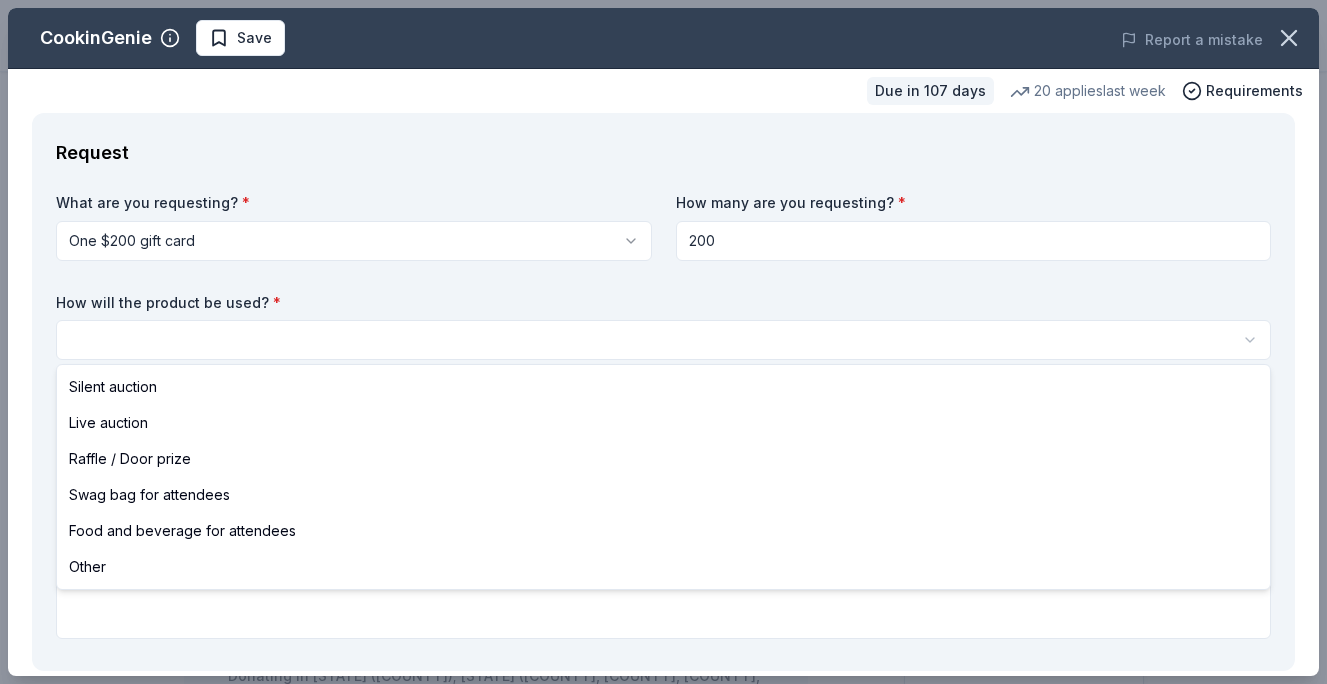click on "Thanksgiving On Vermont Save Apply Due in 107 days Share CookinGenie 5.0 • 5  reviews 20   applies  last week approval rate donation value Share See more CookinGenie is a personal chef platform that makes it easy for anyone to book a chef in their area instantly. Dinner parties, Meal Prep and more! What they donate One $200 gift card Auction & raffle   You may receive donations every   3 months Who they donate to CookinGenie  hasn ' t listed any preferences or eligibility criteria. Due in 107 days Apply Save Application takes 10 min Usually responds in  a few days Updated  4 days  ago Report a mistake approval rate 20 % approved 30 % declined 50 % no response donation value (average) 20% 70% 0% 10% $xx - $xx $xx - $xx $xx - $xx $xx - $xx Upgrade to Pro to view approval rates and average donation values 5.0 • 5  reviews NEXT Village San Francisco July 2025 • Approved They responded quickly and were friendly and easy to communicate with.  We're very pleased with the donation. The Village Network June 2025" at bounding box center (663, 342) 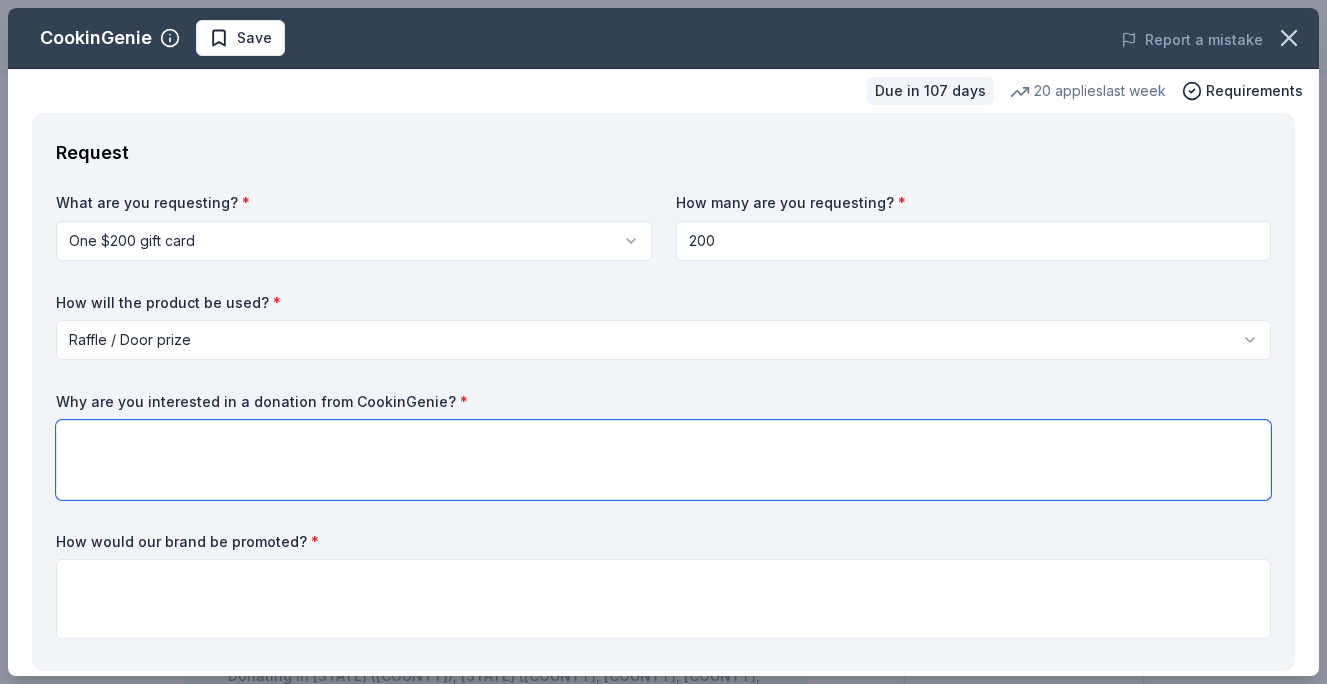 click at bounding box center [663, 460] 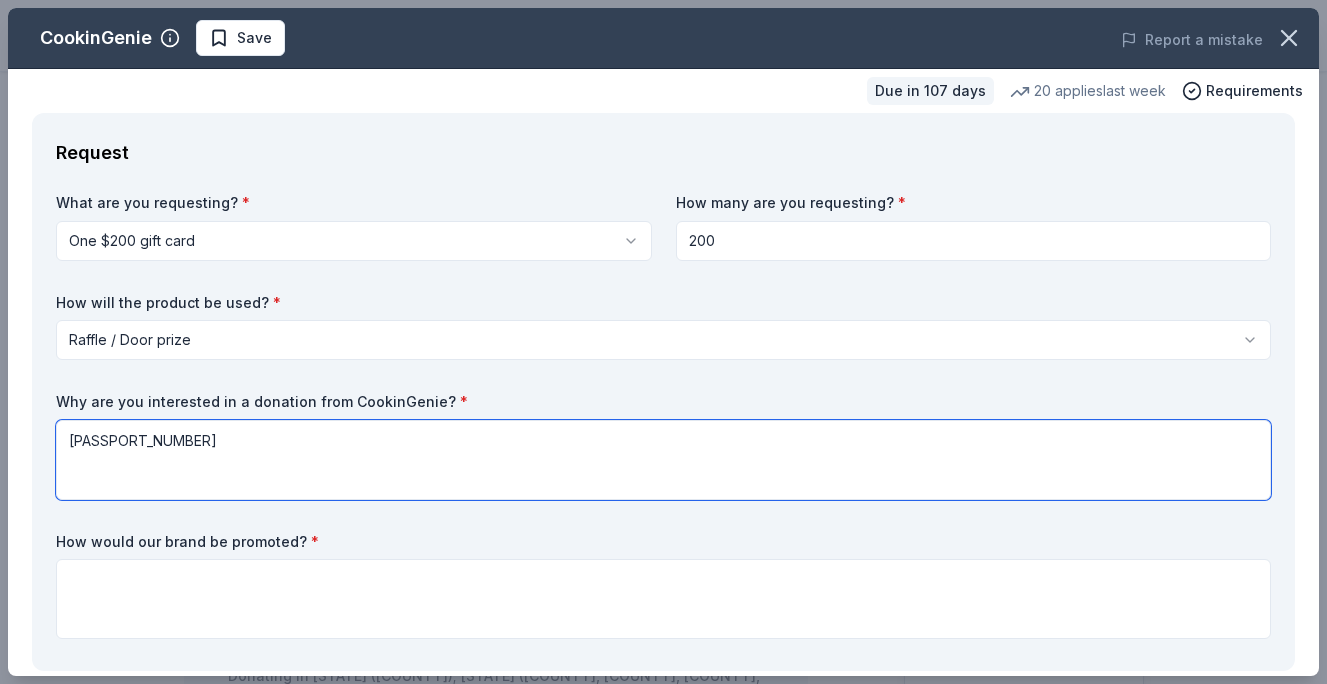 drag, startPoint x: 197, startPoint y: 435, endPoint x: 45, endPoint y: 428, distance: 152.1611 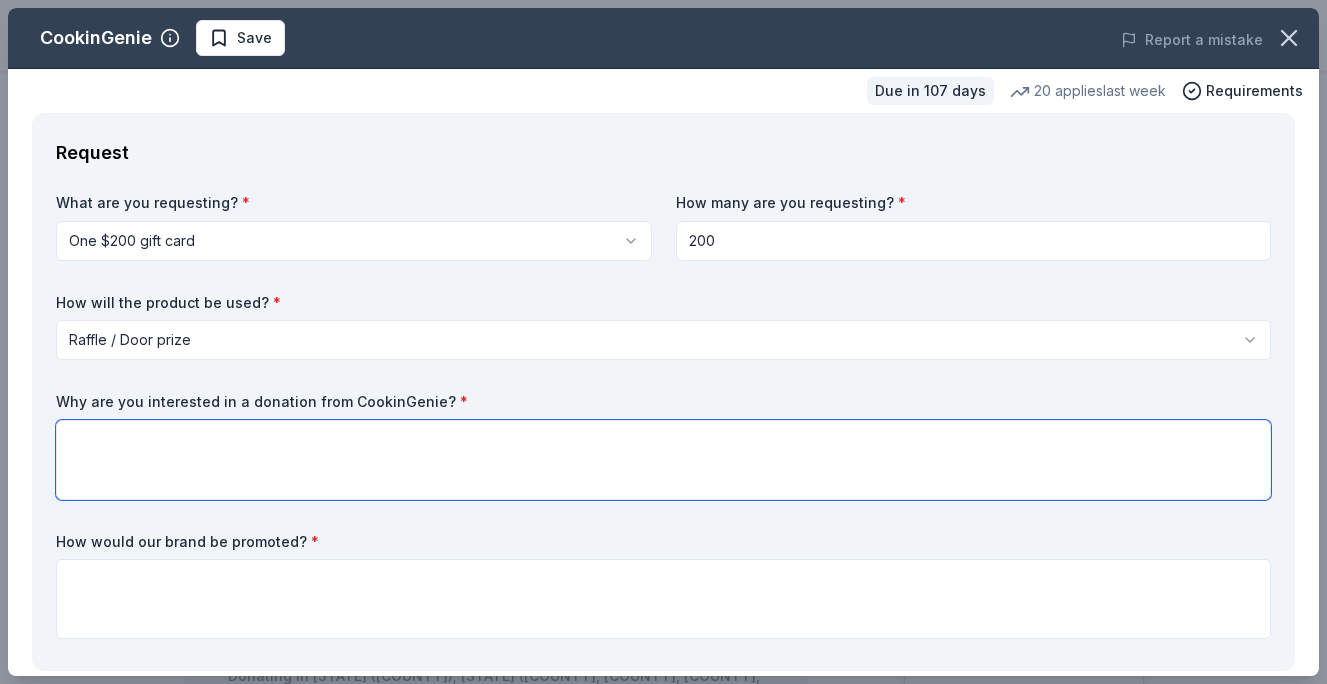 paste on "Praise Sanctuary Ministries' Annual Thanksgiving and Christmas on Vermont—a beloved holiday tradition that brings together families, neighbors, and organizations for a day of celebration, community, and compassion." 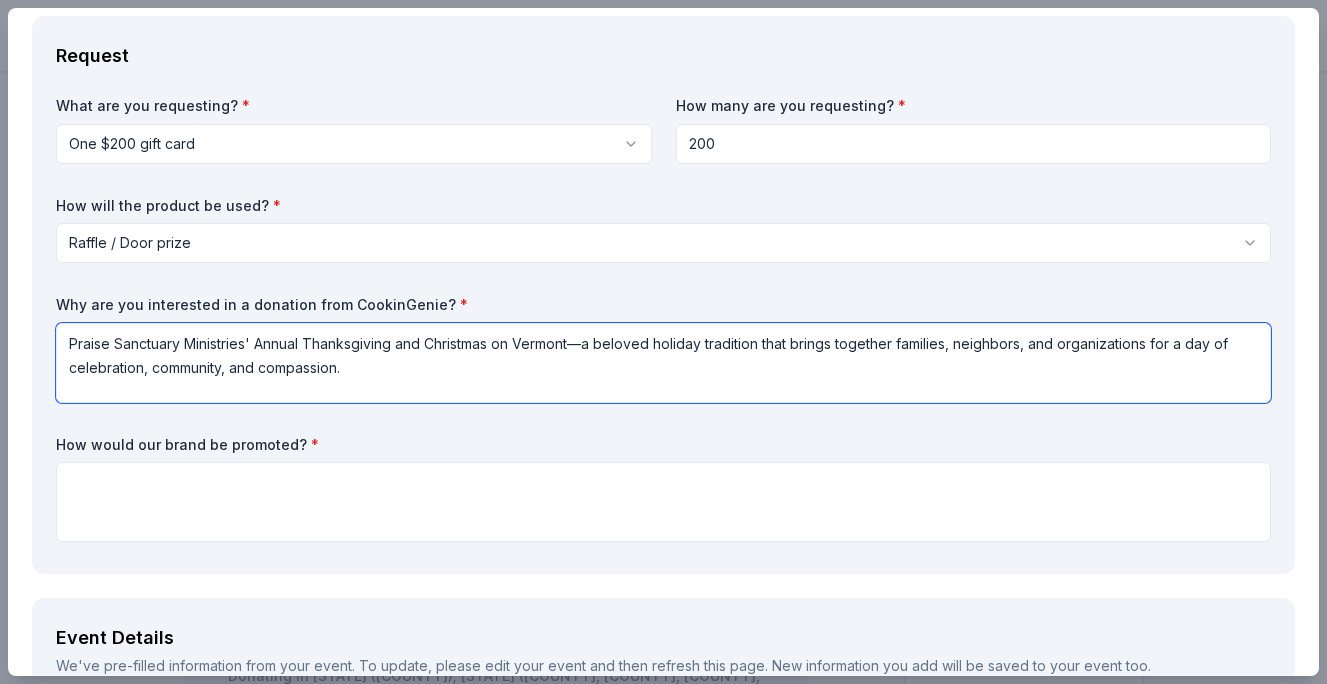 scroll, scrollTop: 120, scrollLeft: 0, axis: vertical 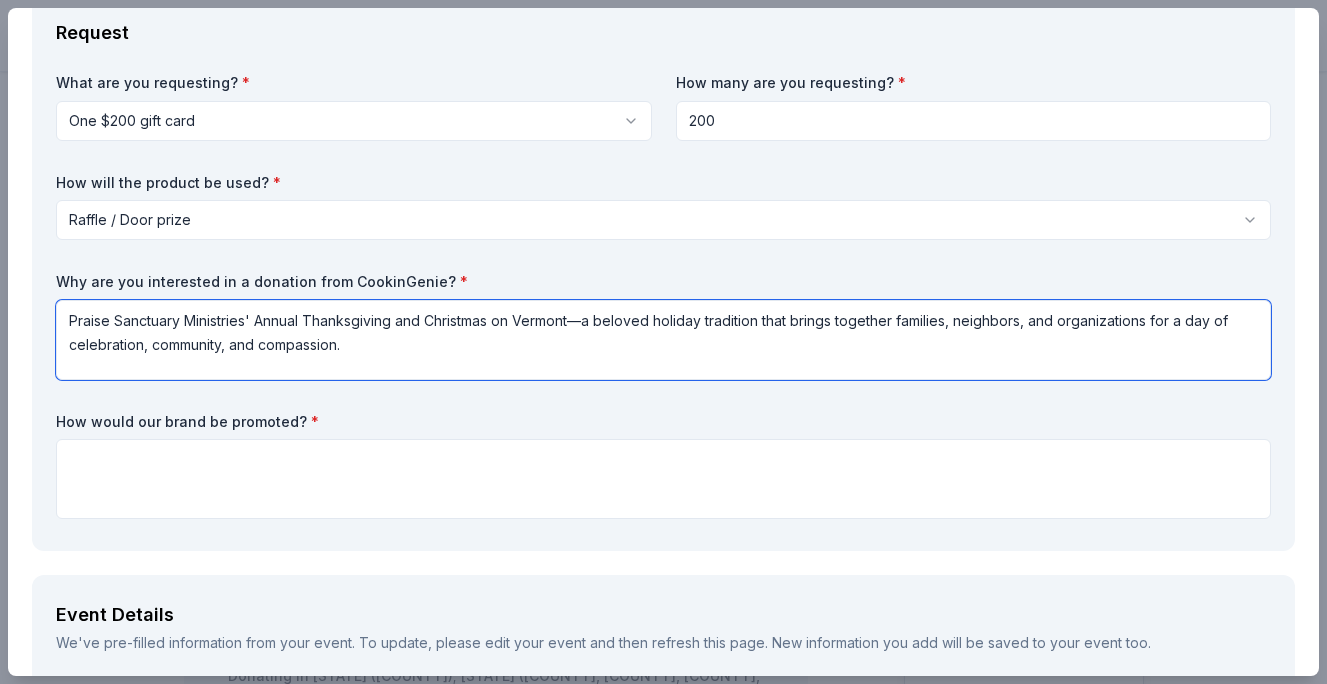 type on "Praise Sanctuary Ministries' Annual Thanksgiving and Christmas on Vermont—a beloved holiday tradition that brings together families, neighbors, and organizations for a day of celebration, community, and compassion." 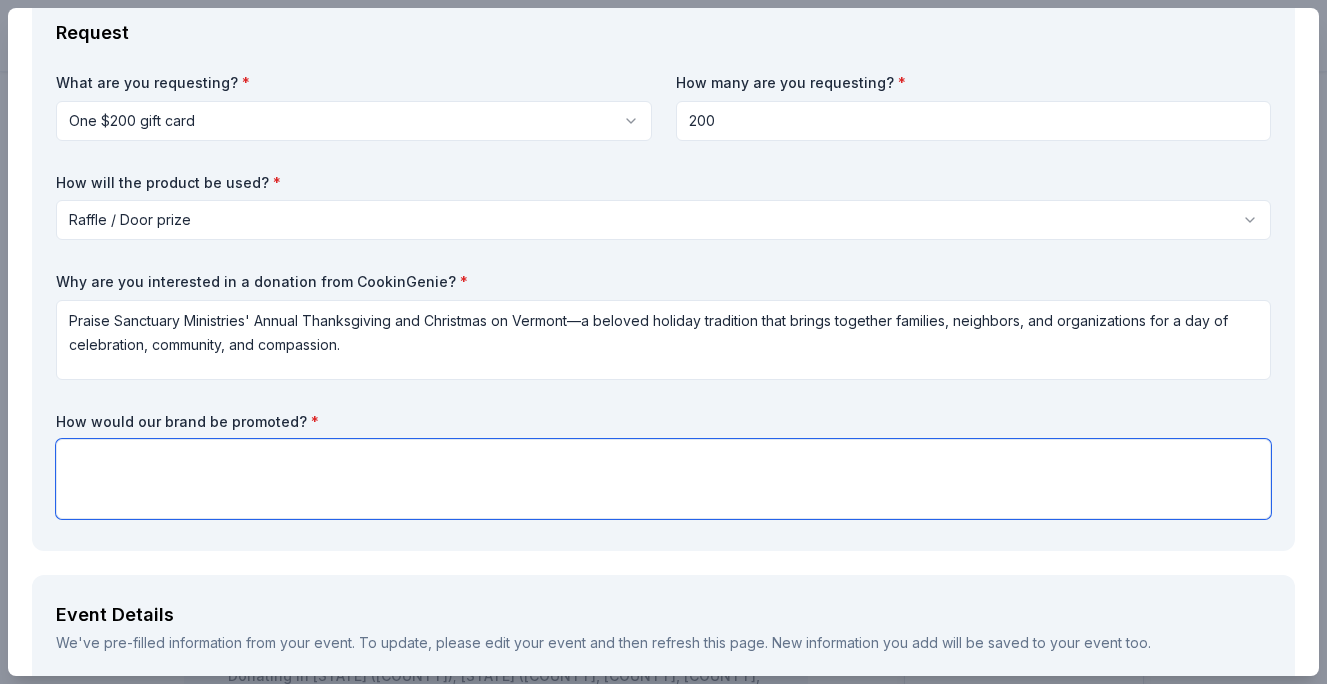 click at bounding box center (663, 479) 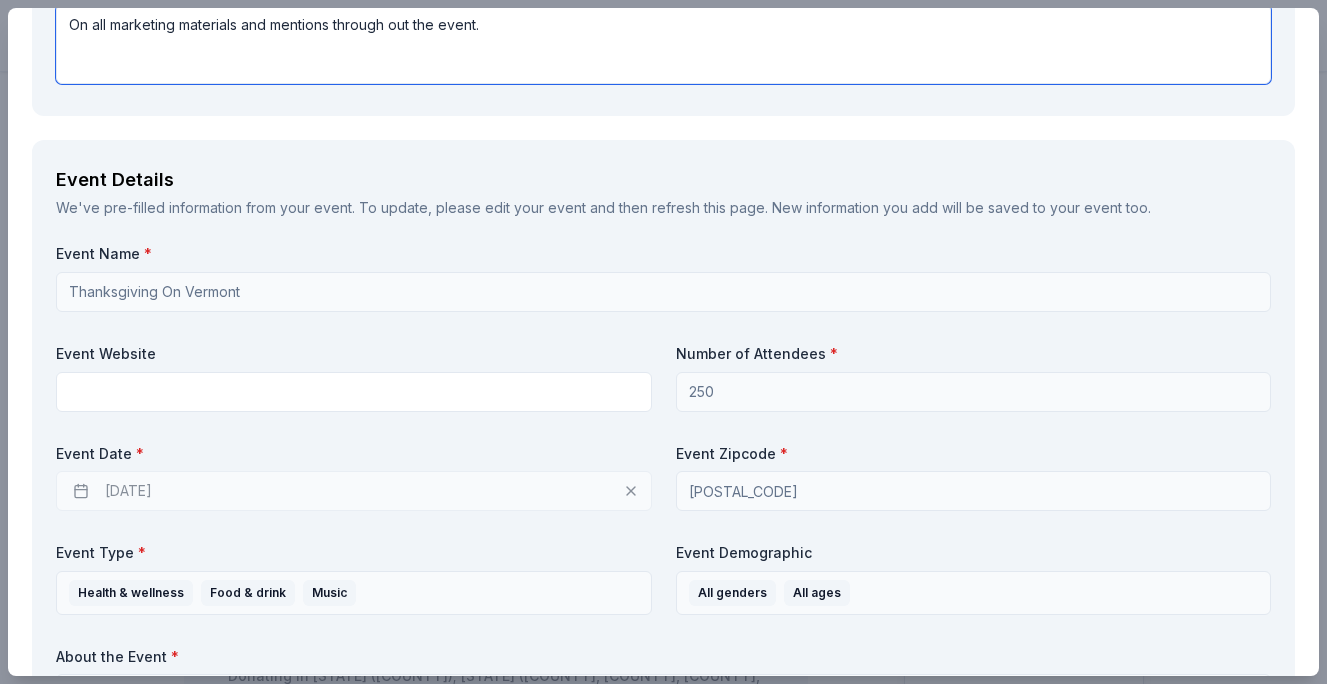 scroll, scrollTop: 585, scrollLeft: 0, axis: vertical 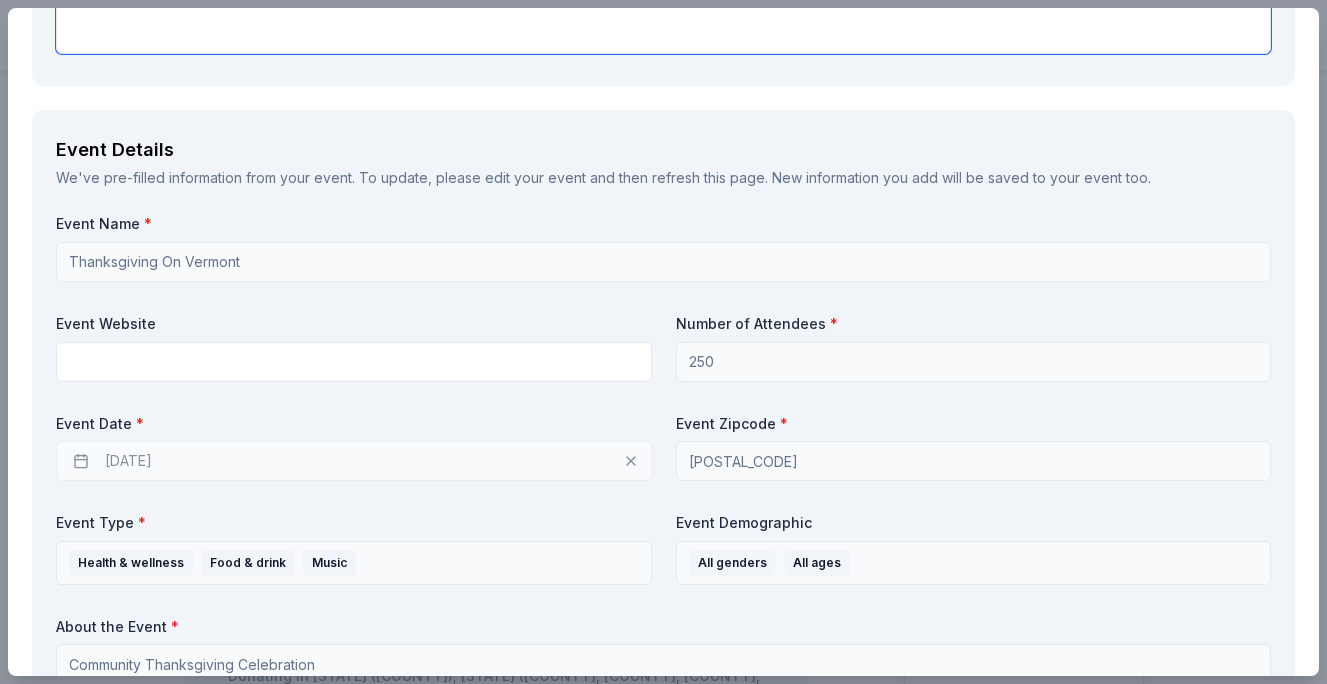 type on "On all marketing materials and mentions through out the event." 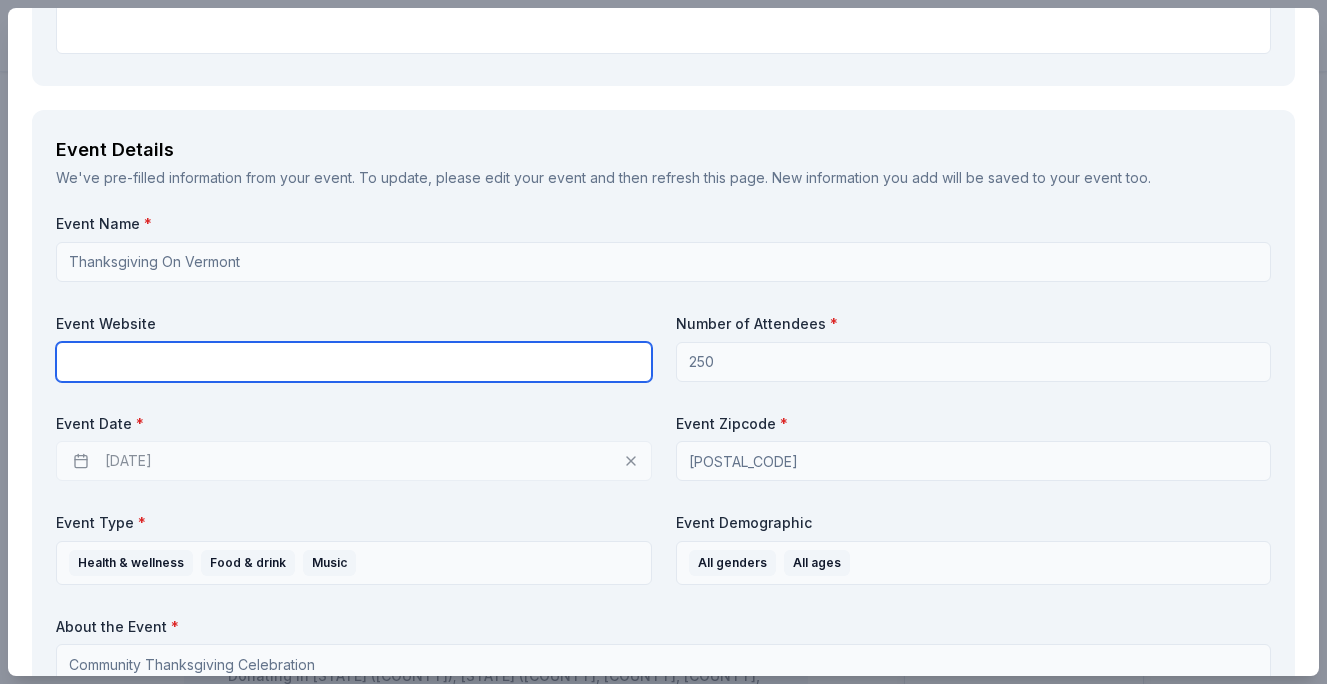 click at bounding box center [354, 362] 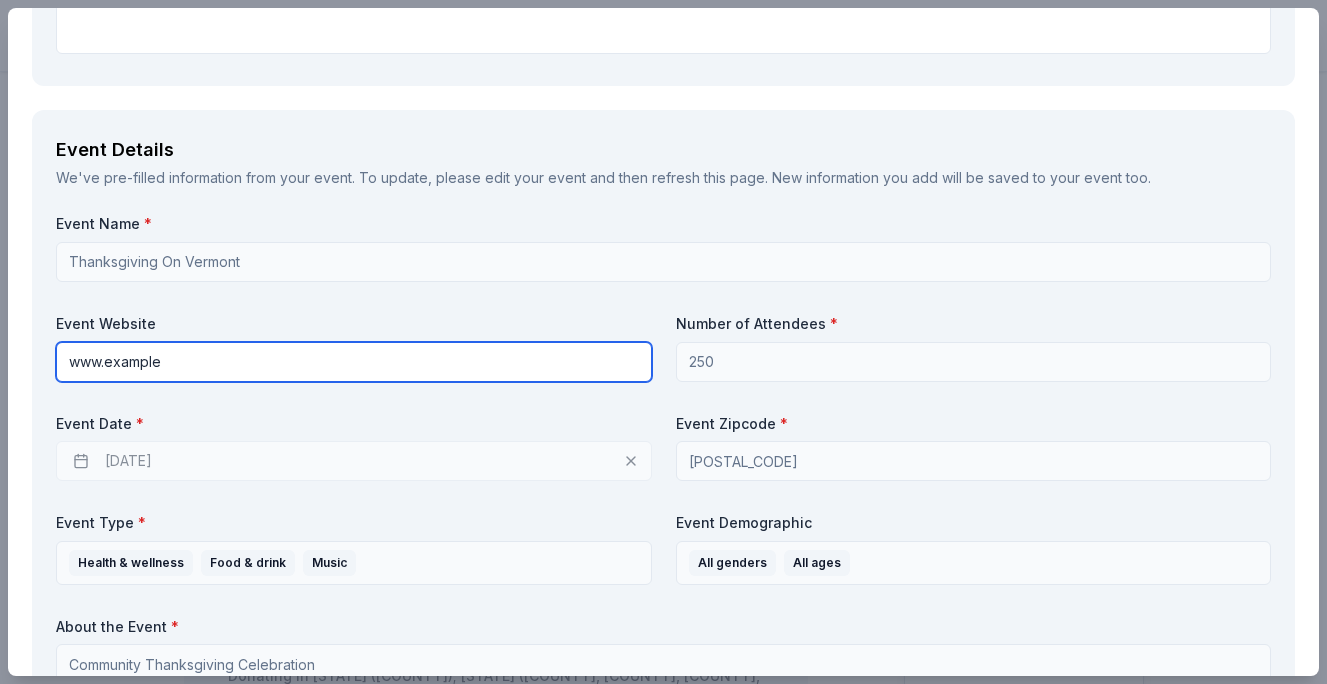 type on "www.praisesc.org" 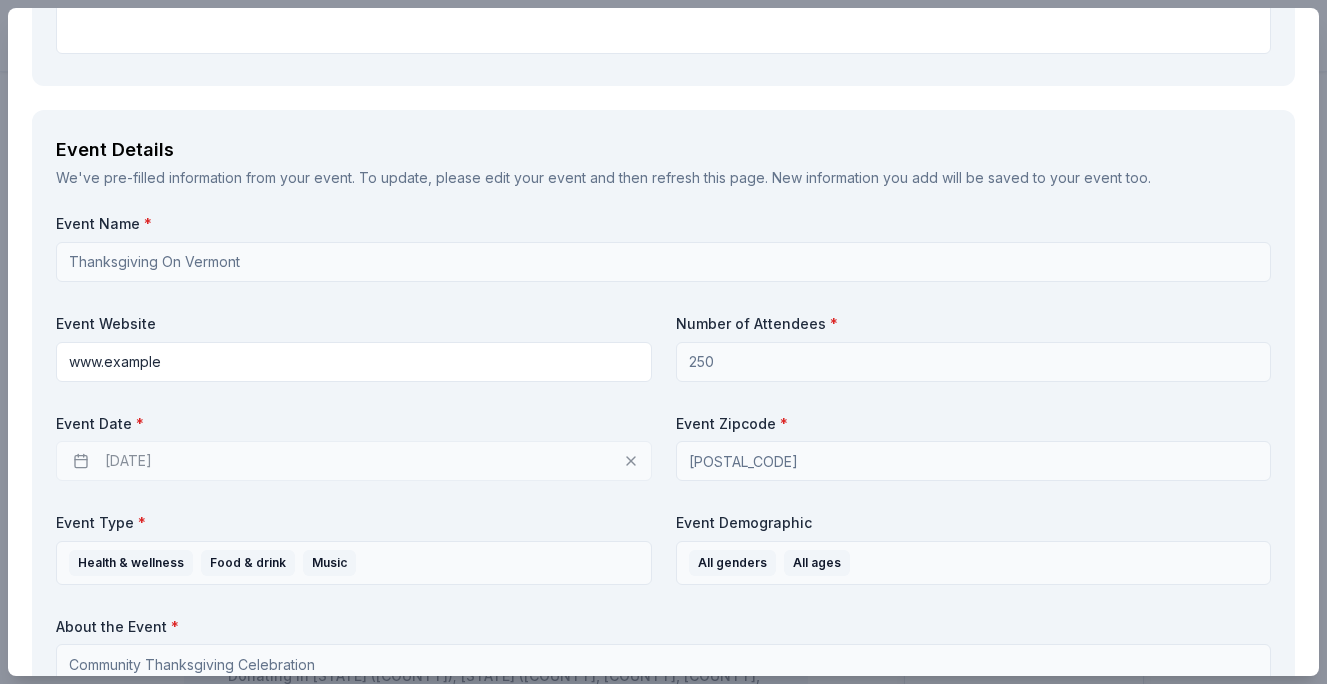 click on "11/23/2025" at bounding box center [354, 461] 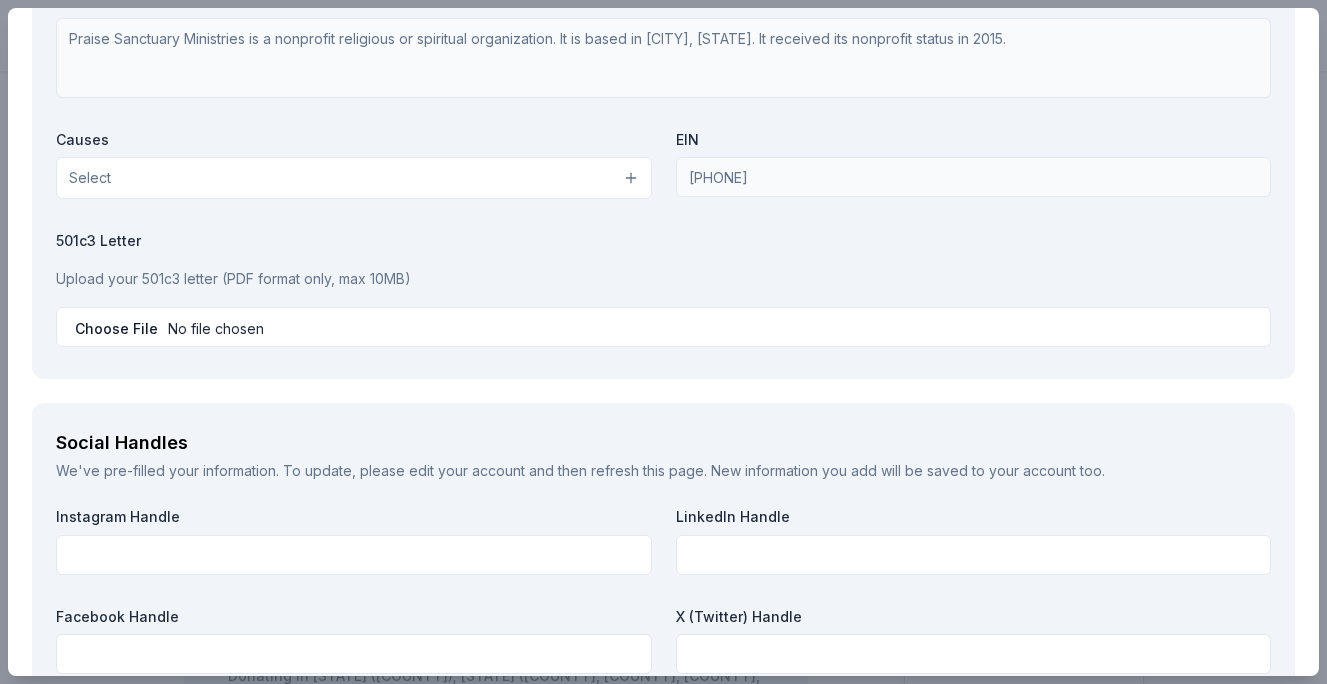 scroll, scrollTop: 1909, scrollLeft: 0, axis: vertical 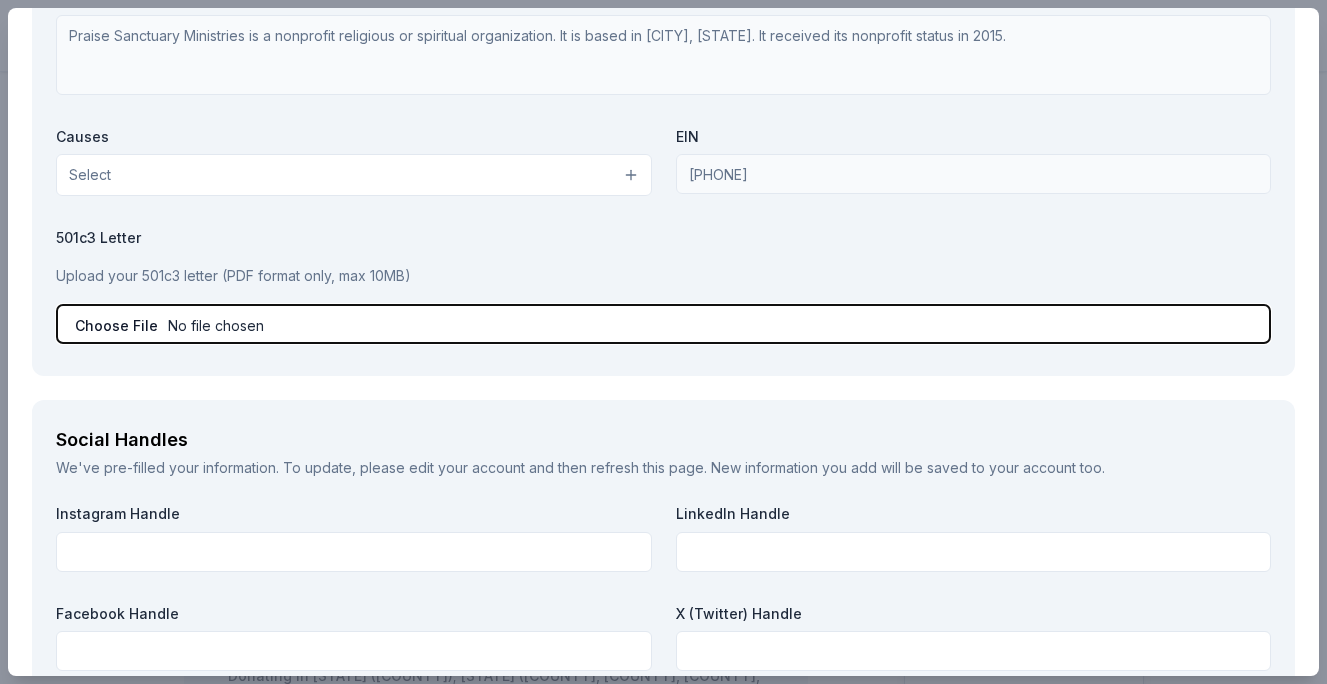 click at bounding box center [663, 324] 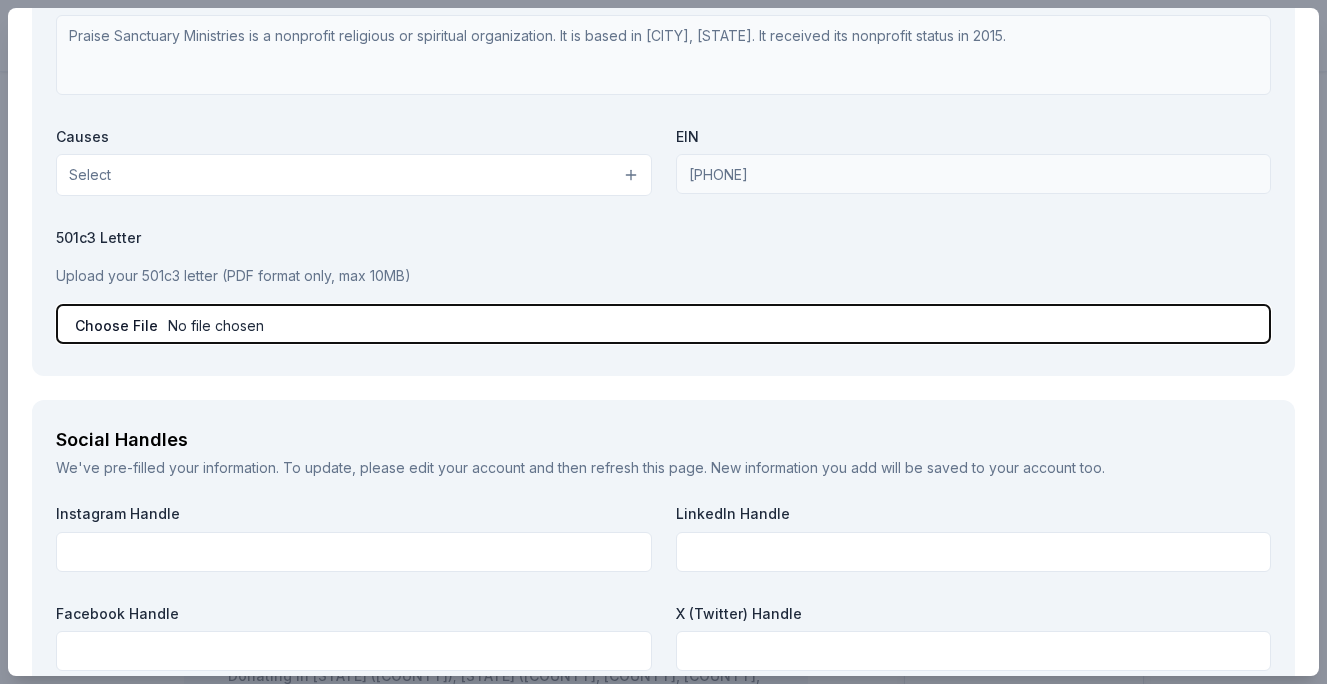 type on "C:\fakepath\Copy of IRS Form.pdf" 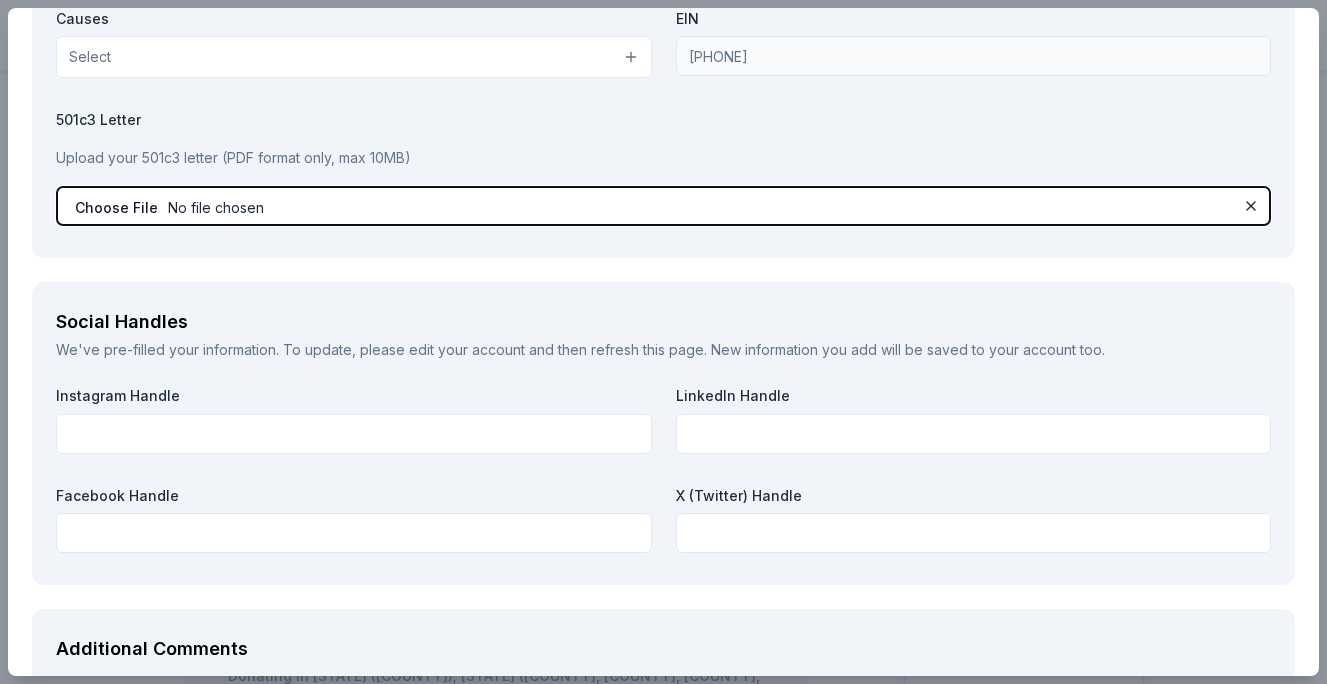 scroll, scrollTop: 2032, scrollLeft: 0, axis: vertical 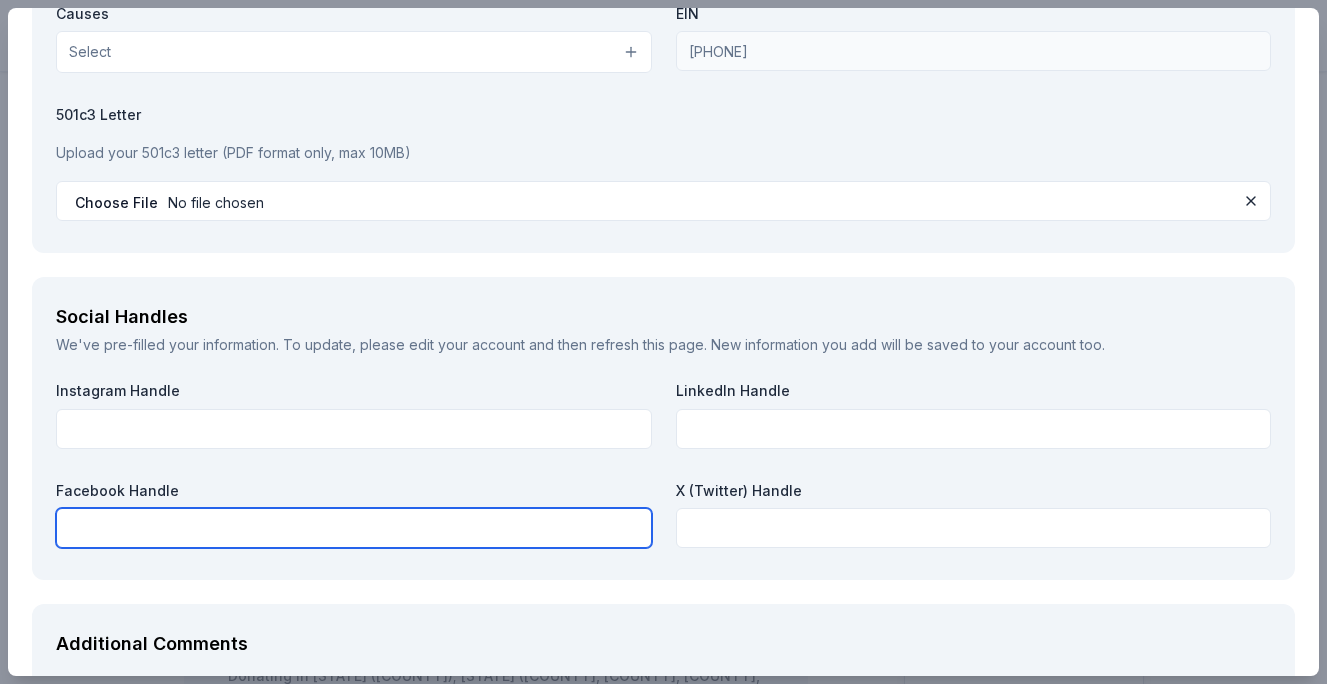 click at bounding box center [354, 528] 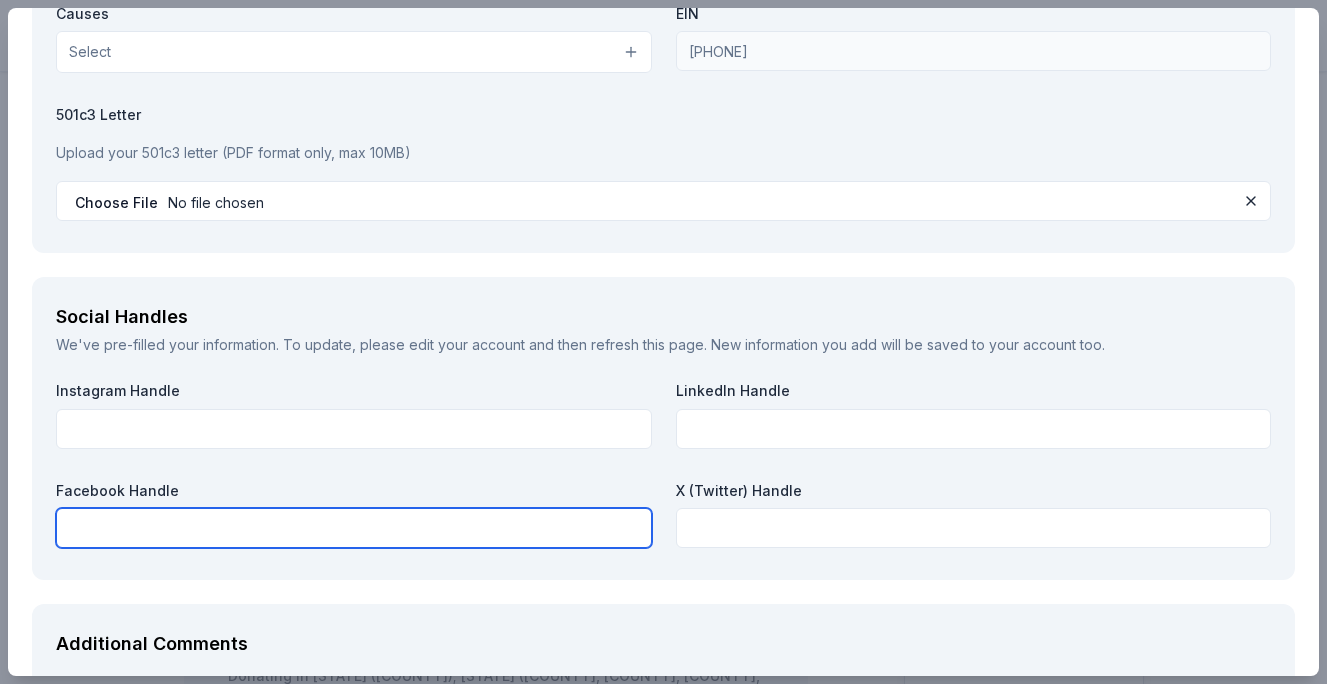click at bounding box center (354, 528) 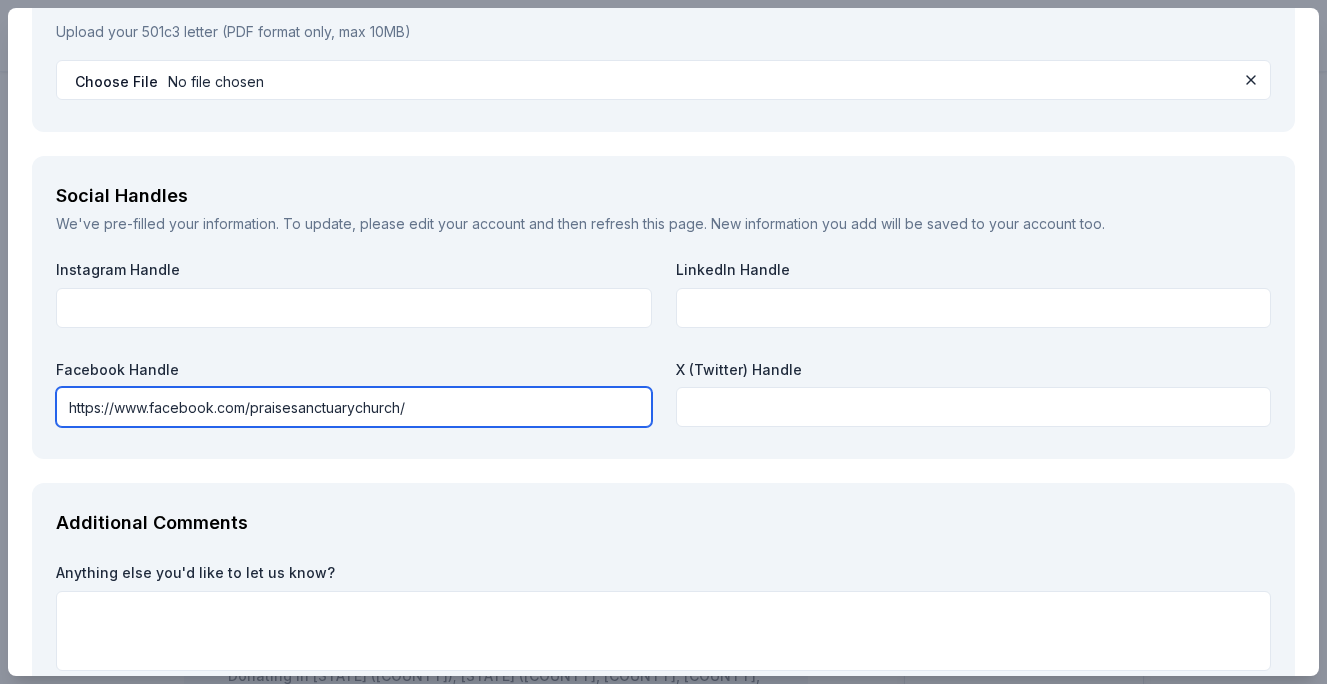 scroll, scrollTop: 2283, scrollLeft: 0, axis: vertical 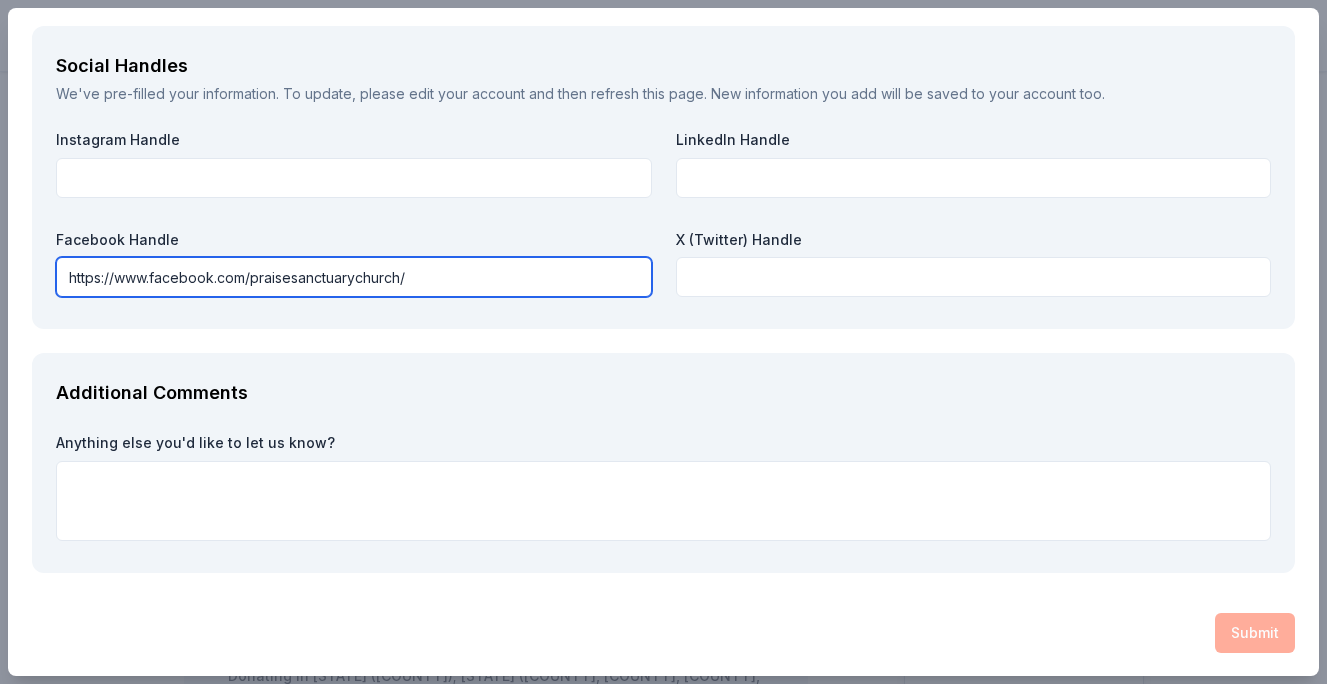 type on "https://www.facebook.com/praisesanctuarychurch/" 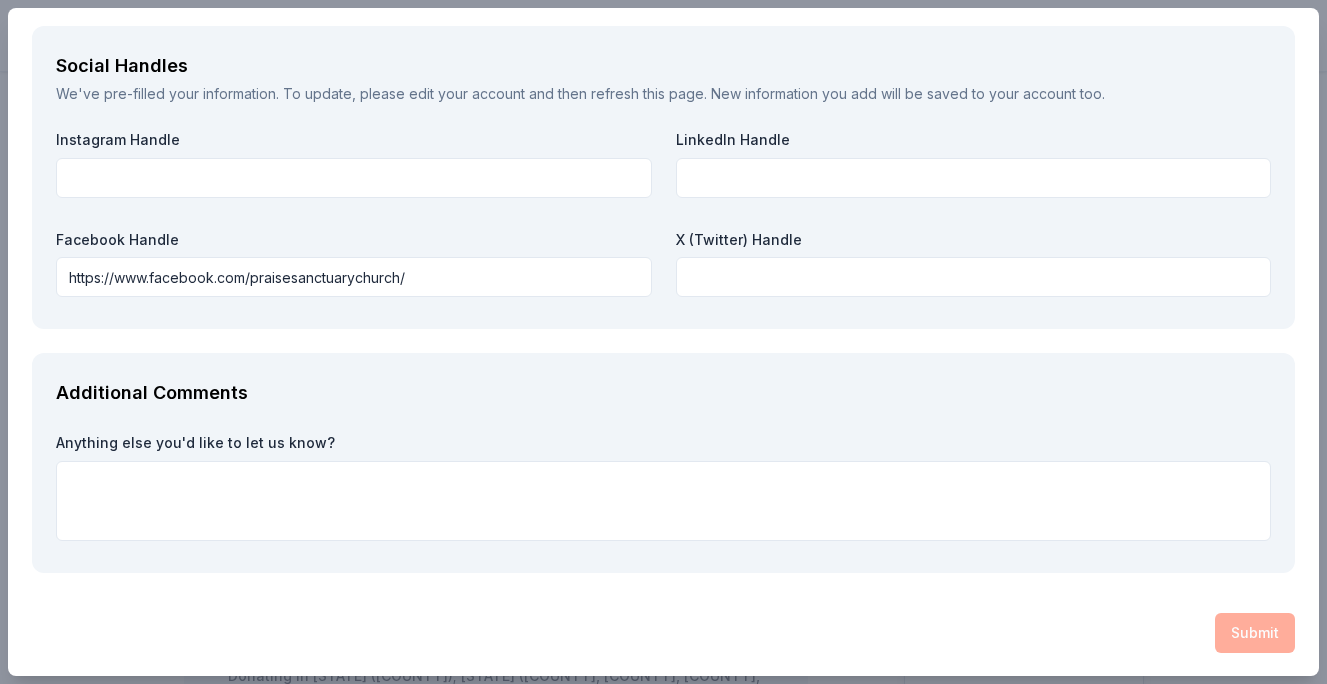 click on "Submit" at bounding box center (663, 633) 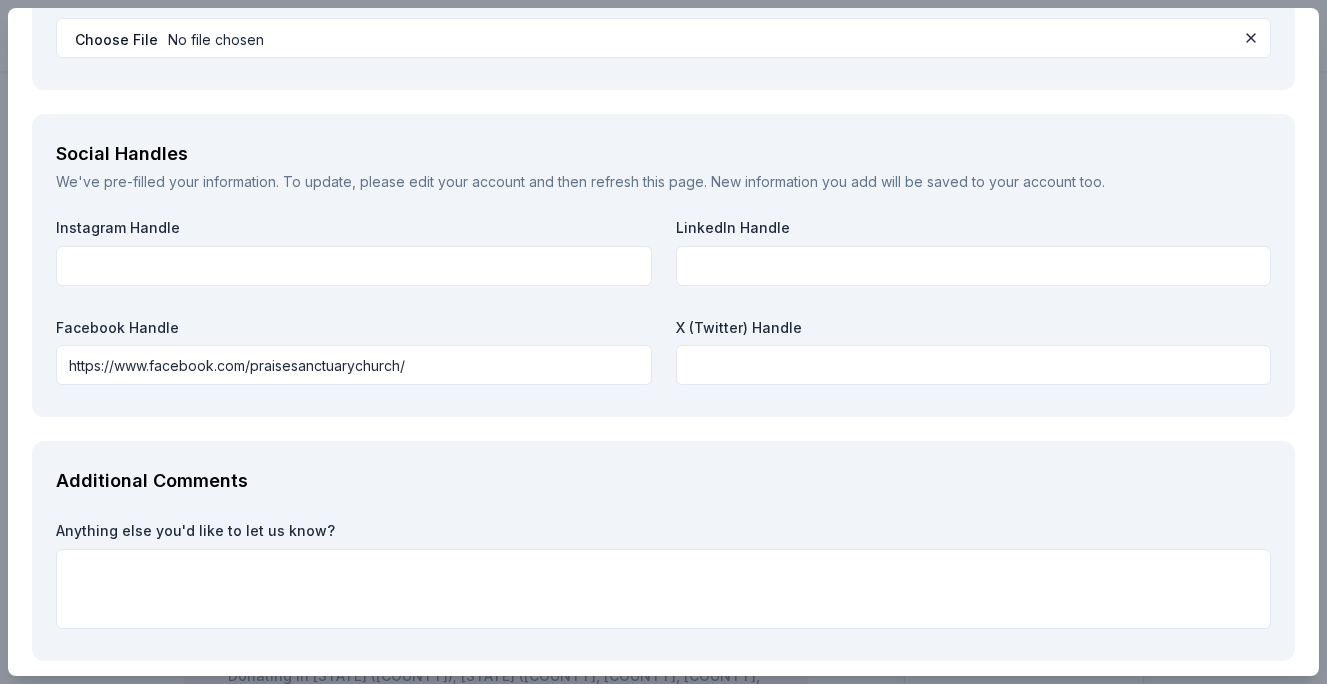 scroll, scrollTop: 2198, scrollLeft: 0, axis: vertical 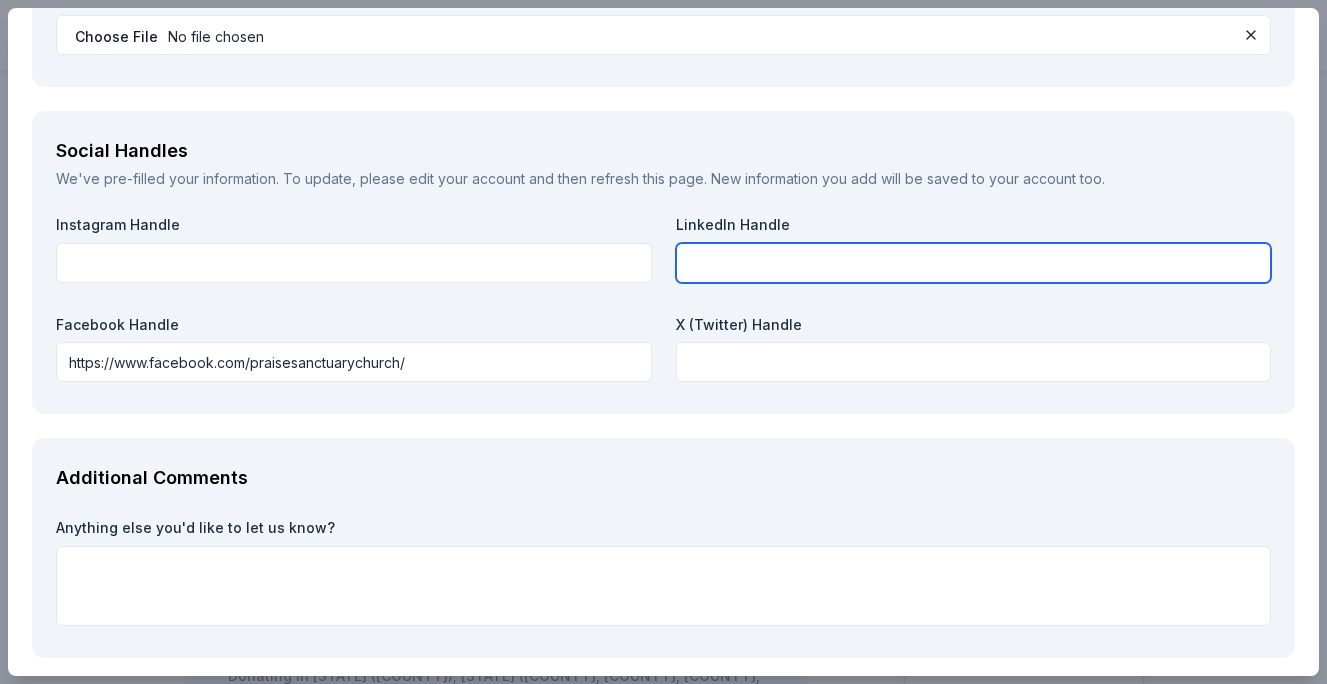 click at bounding box center (974, 263) 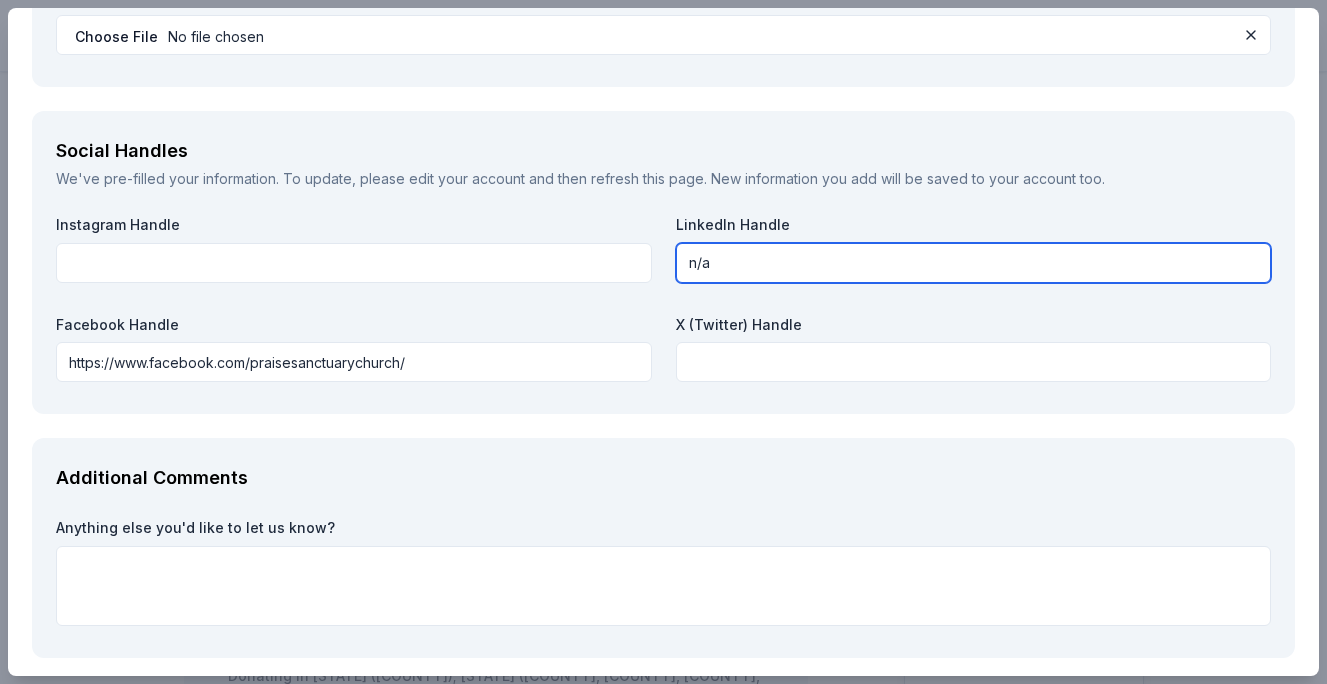 type on "n/a" 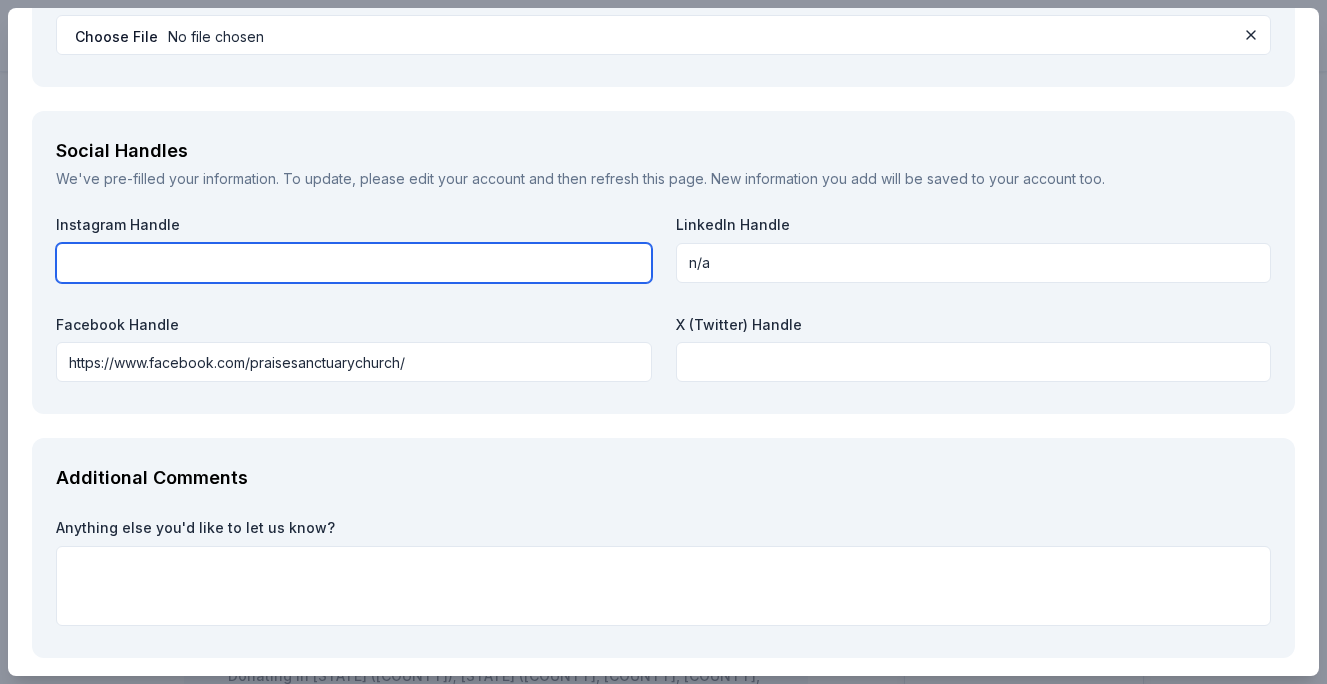 click at bounding box center (354, 263) 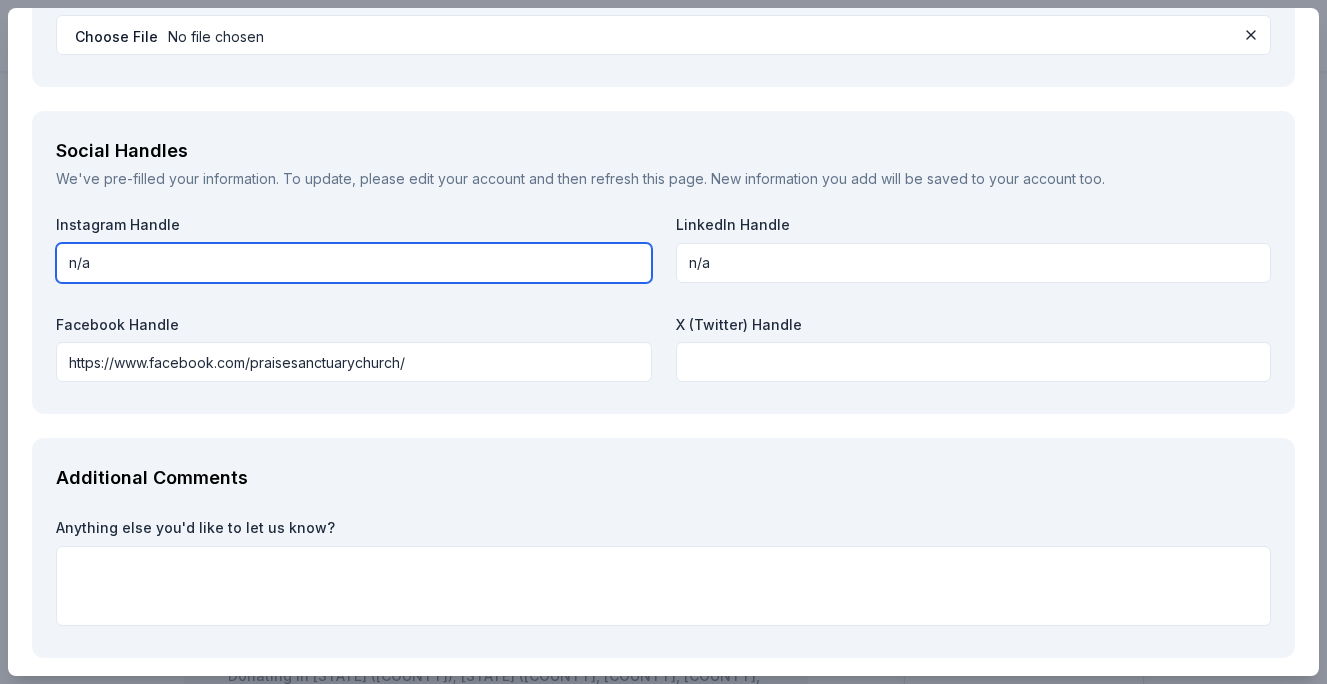 type on "n/a" 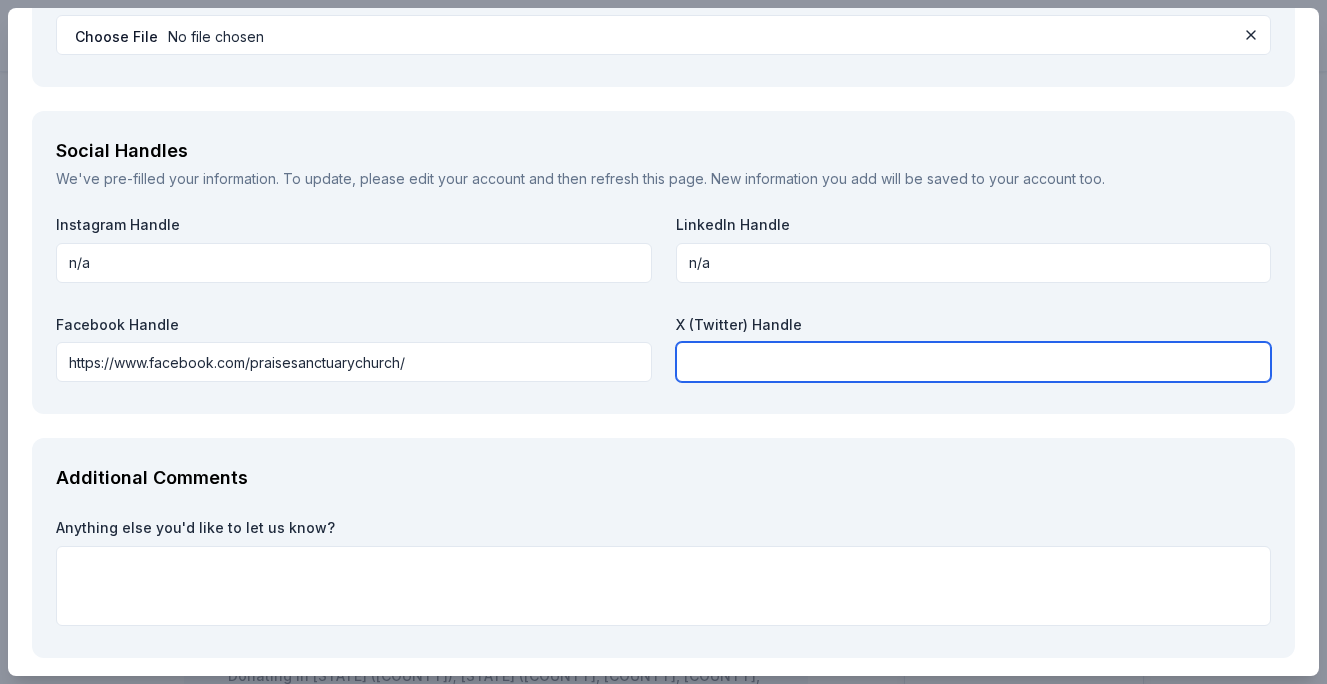 click at bounding box center (974, 362) 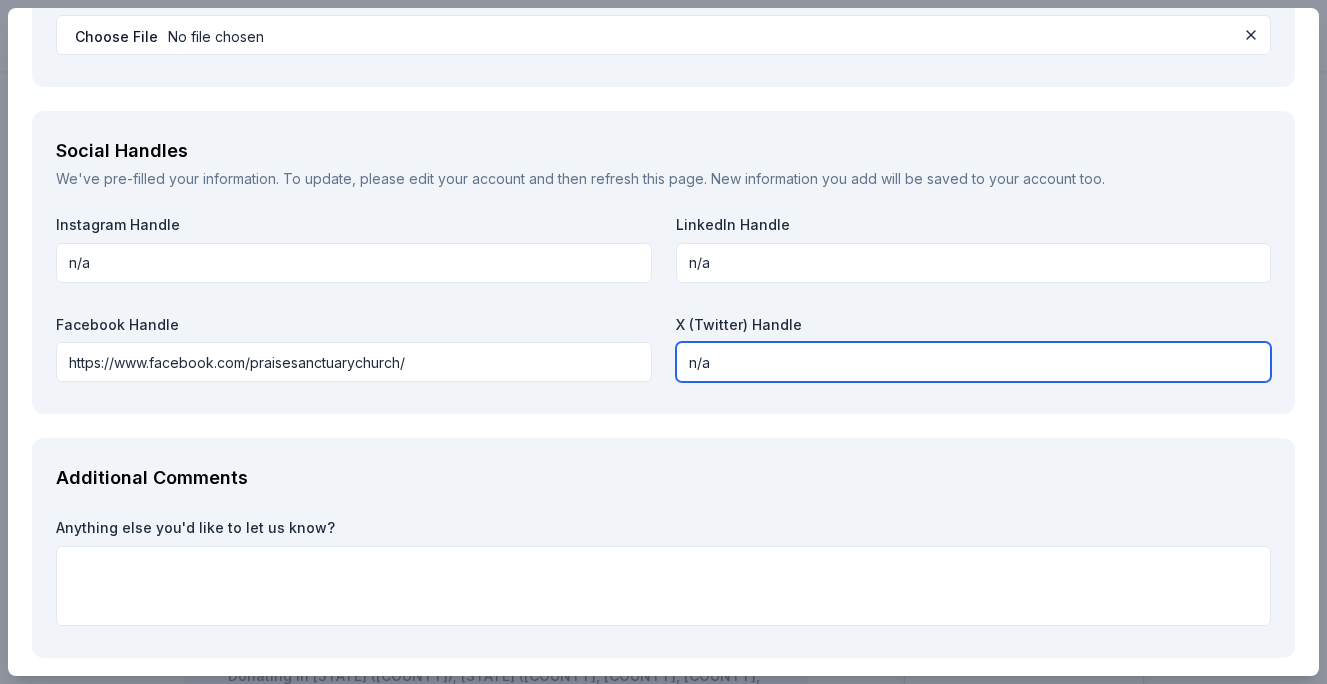 type on "n/a" 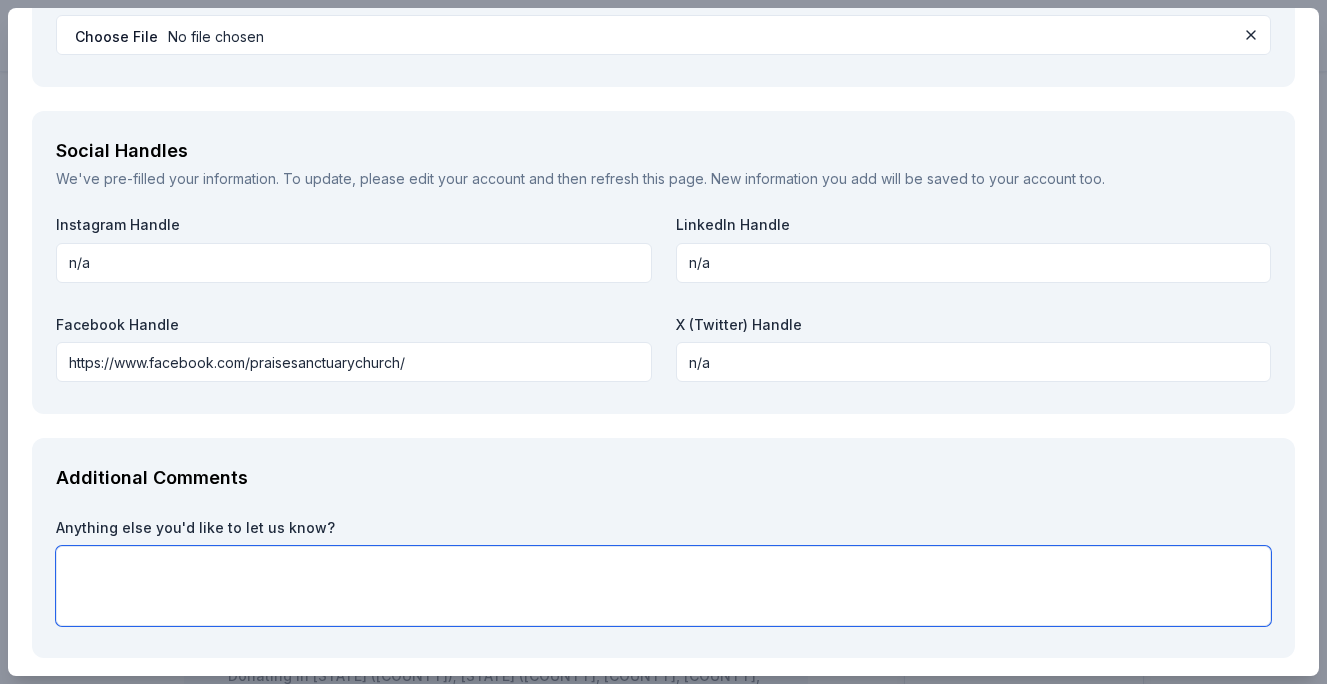 scroll, scrollTop: 2283, scrollLeft: 0, axis: vertical 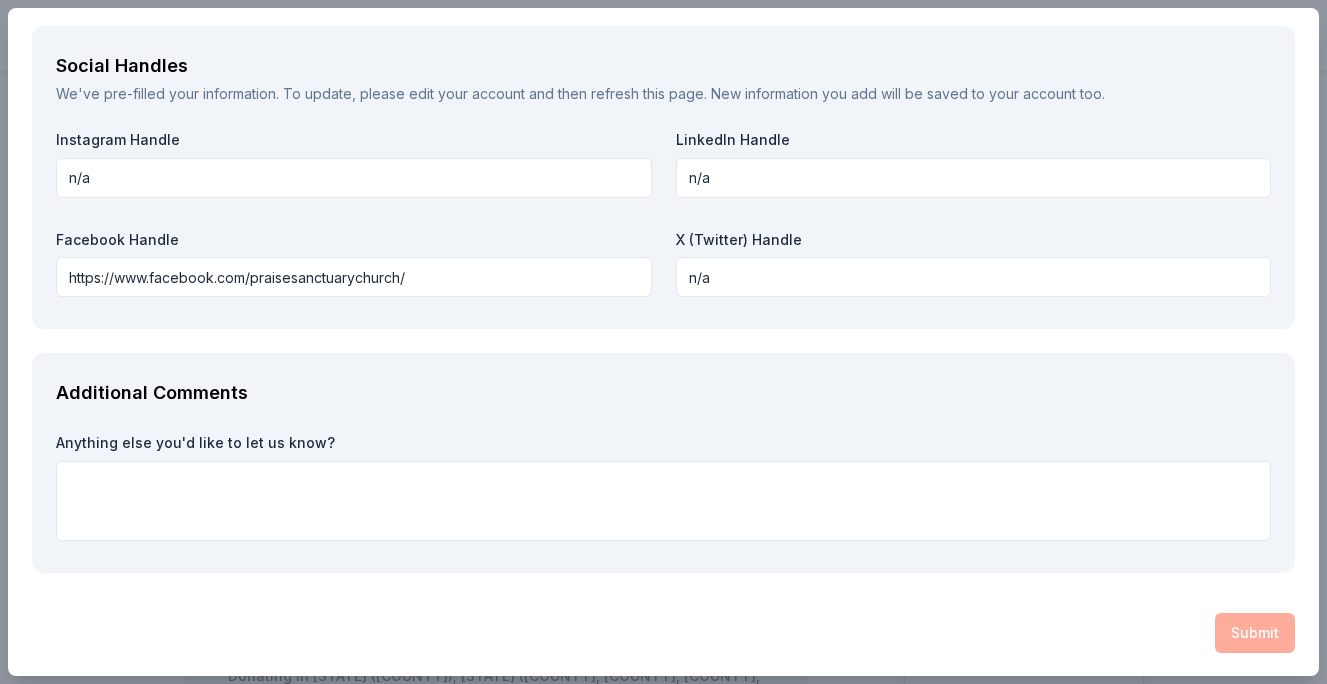 click on "Submit" at bounding box center (663, 633) 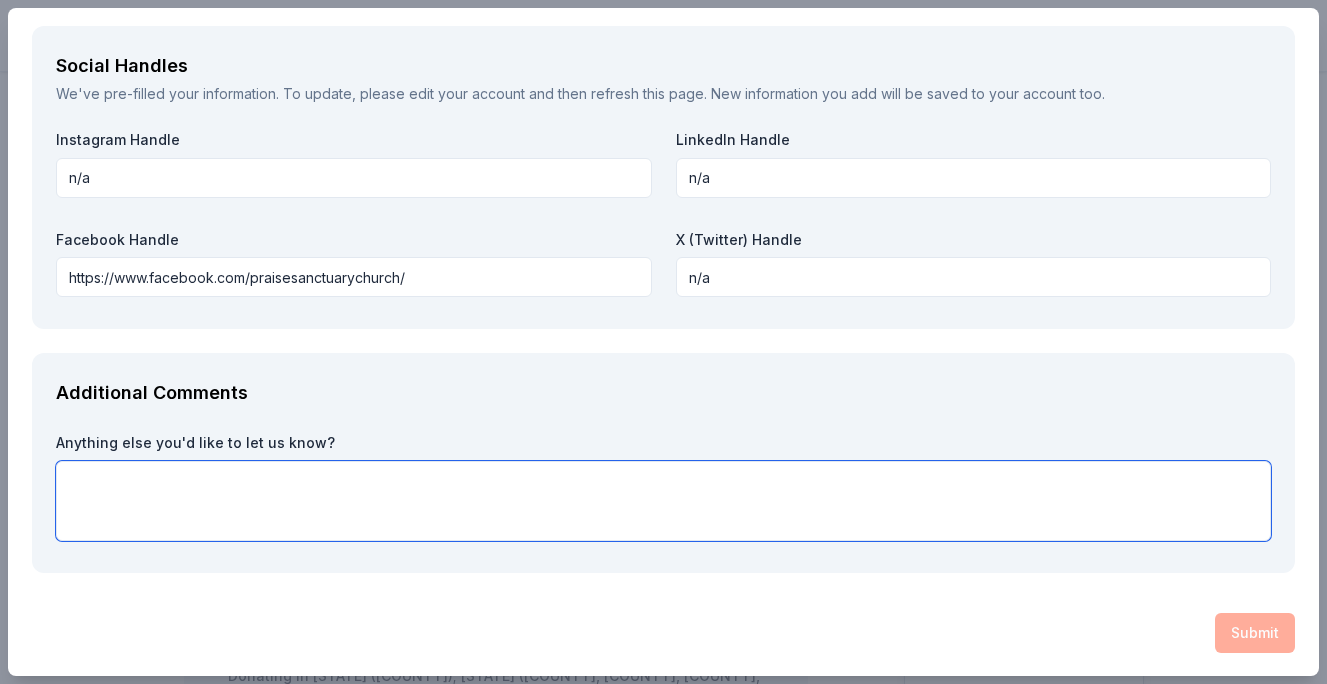 click at bounding box center (663, 501) 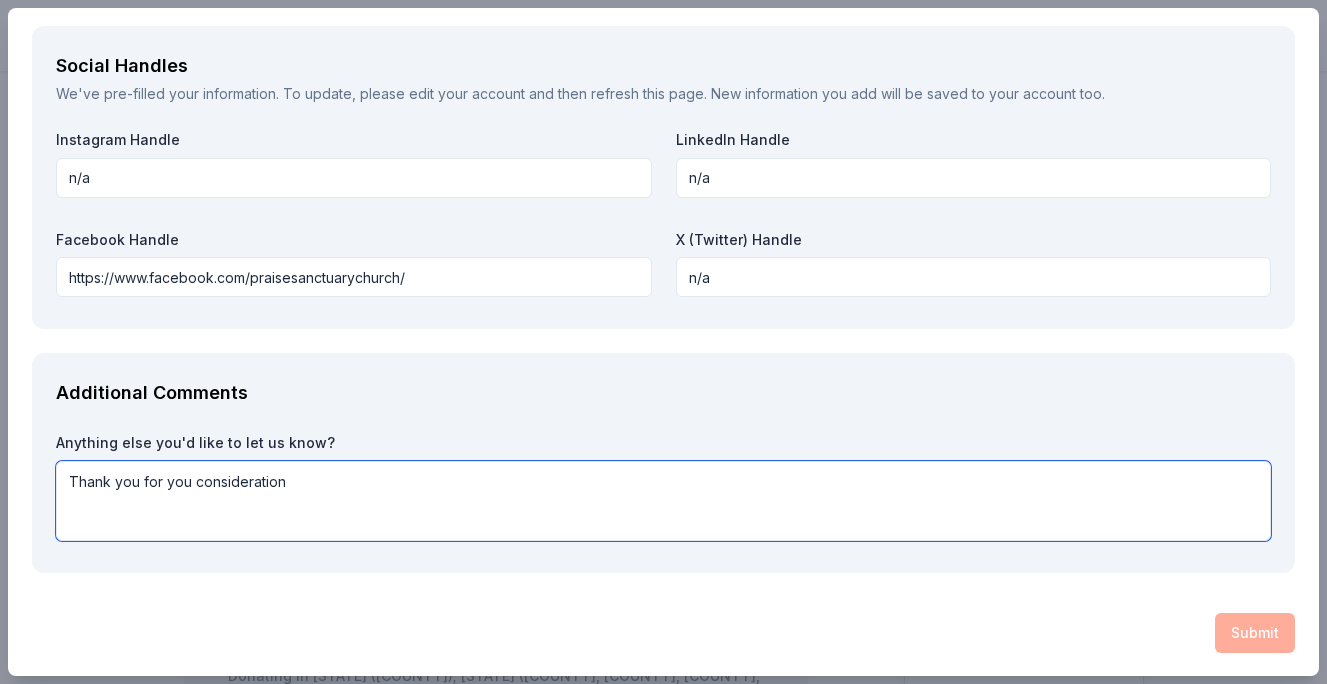 type on "Thank you for you consideration" 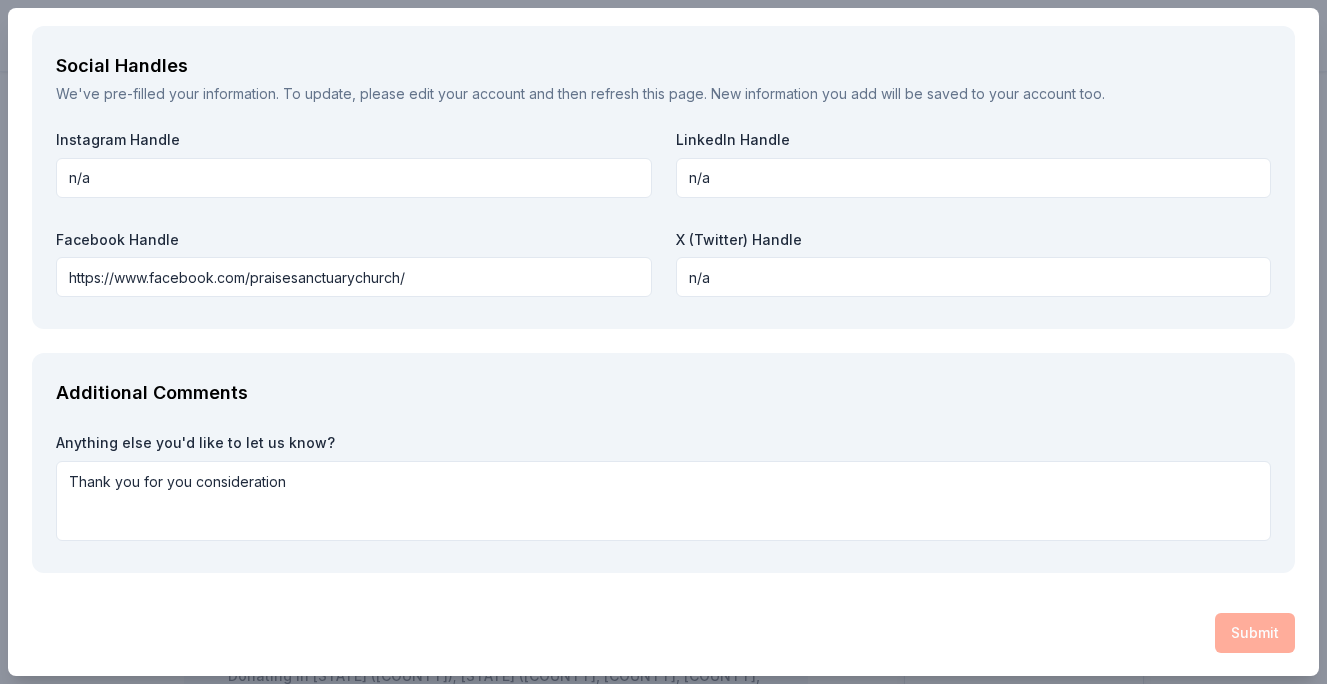 scroll, scrollTop: 0, scrollLeft: 0, axis: both 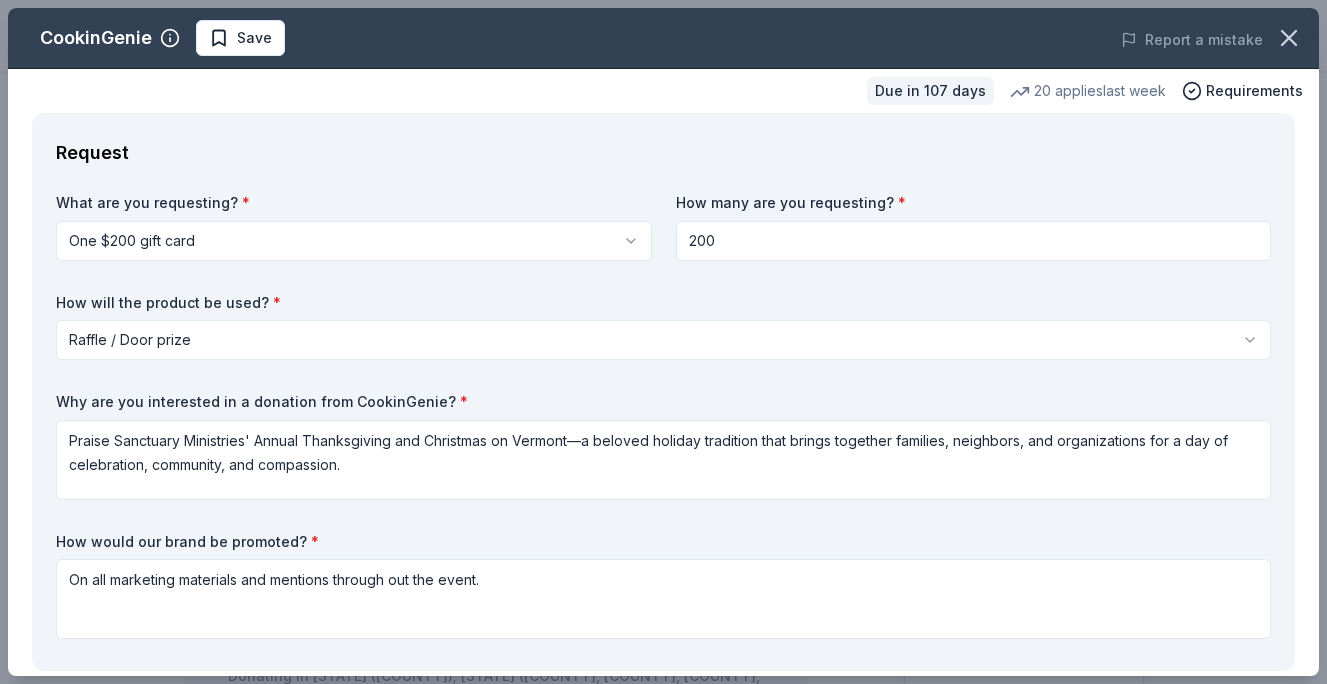 type 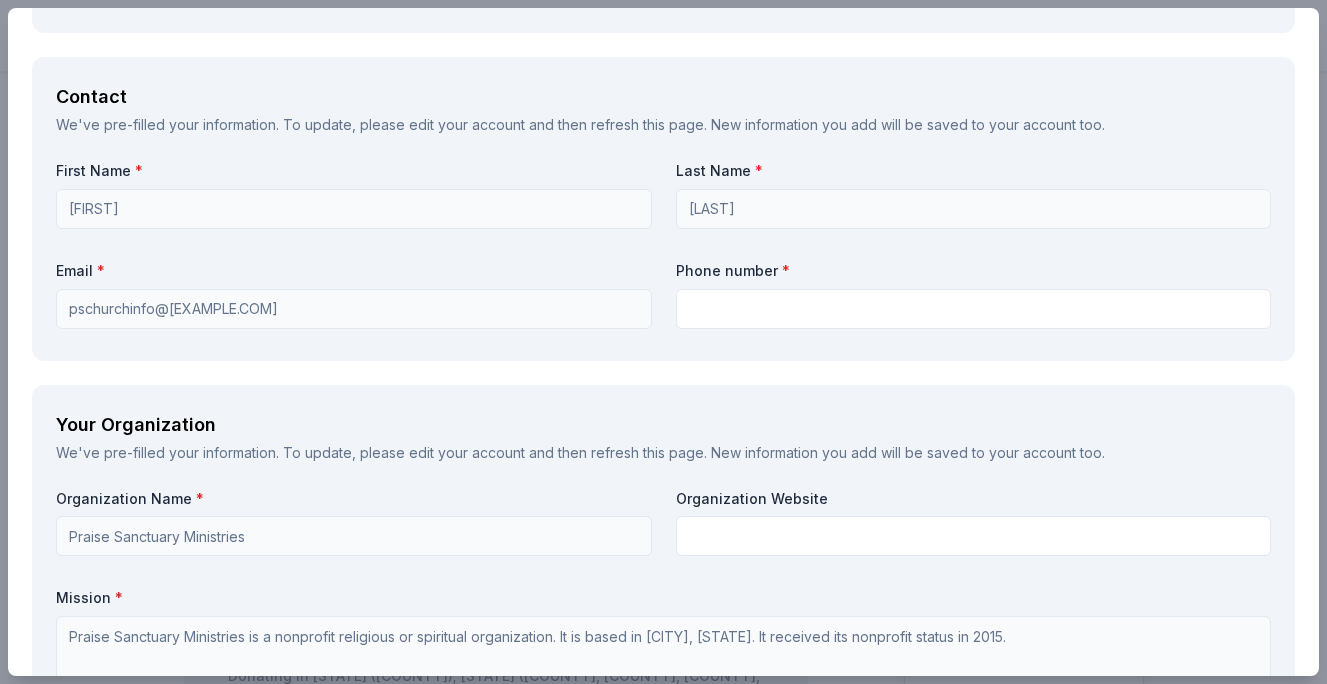 scroll, scrollTop: 1318, scrollLeft: 0, axis: vertical 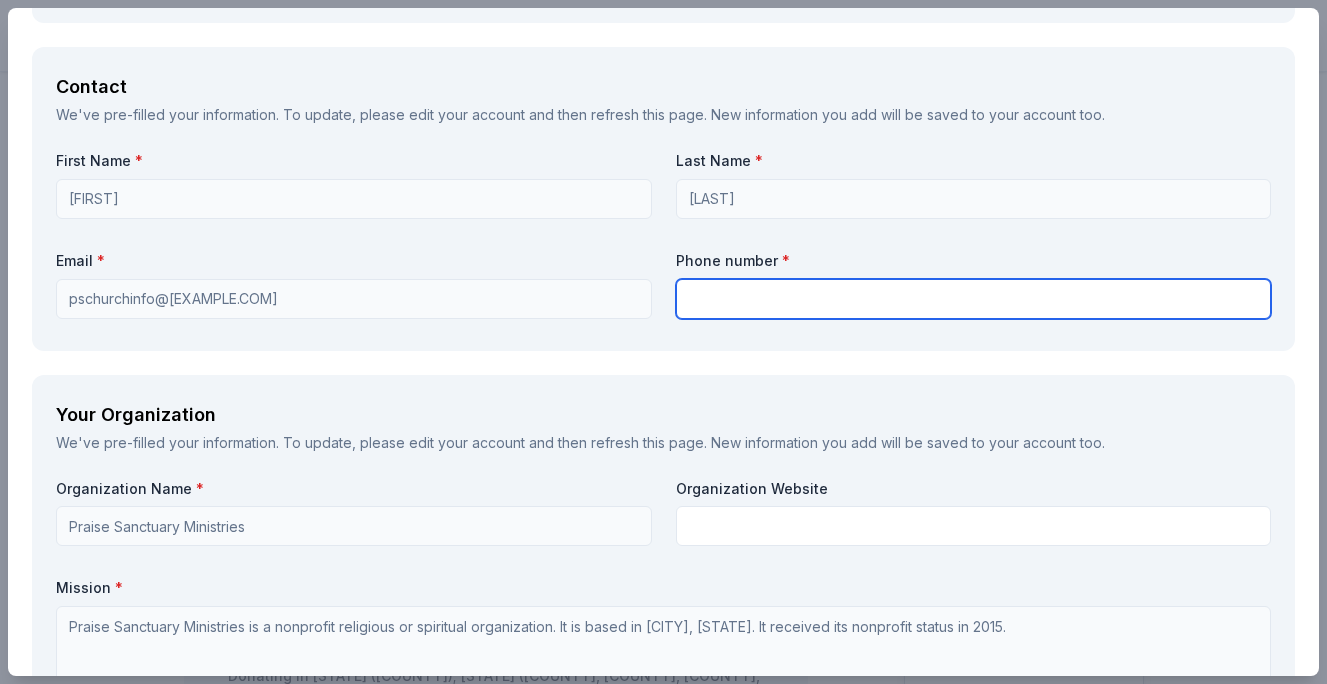 click at bounding box center (974, 299) 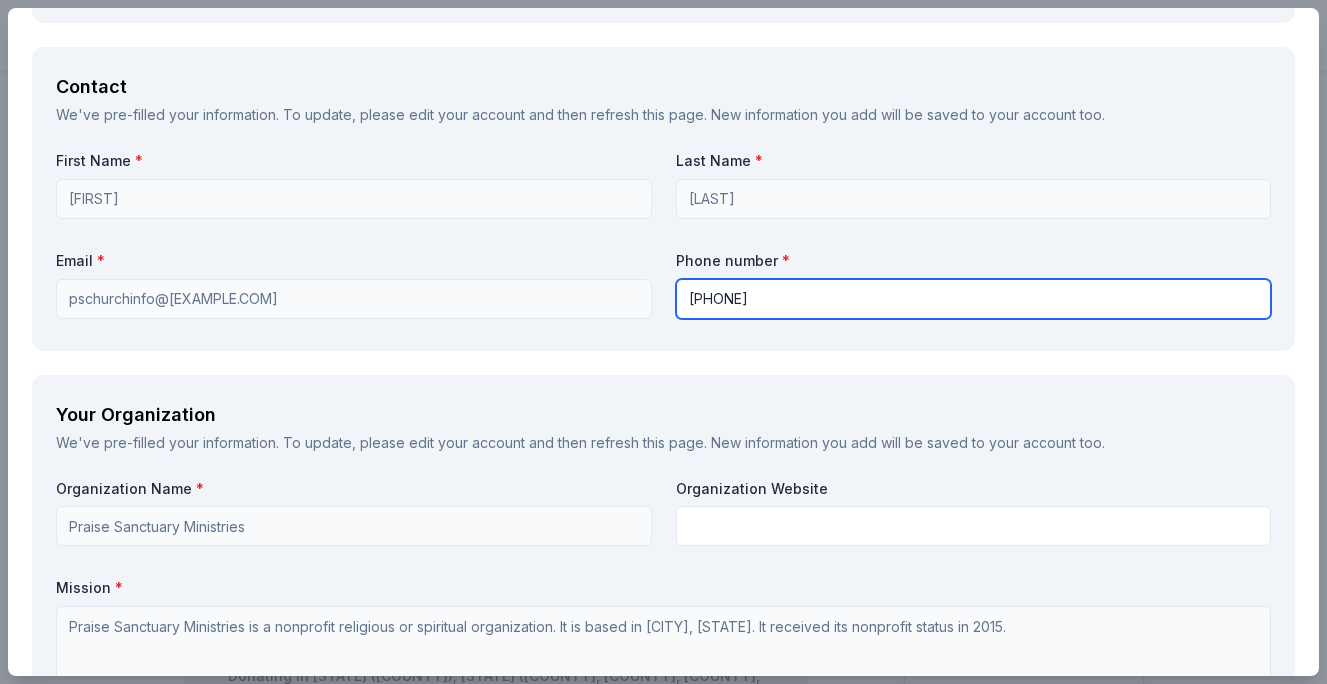 type on "3235106255" 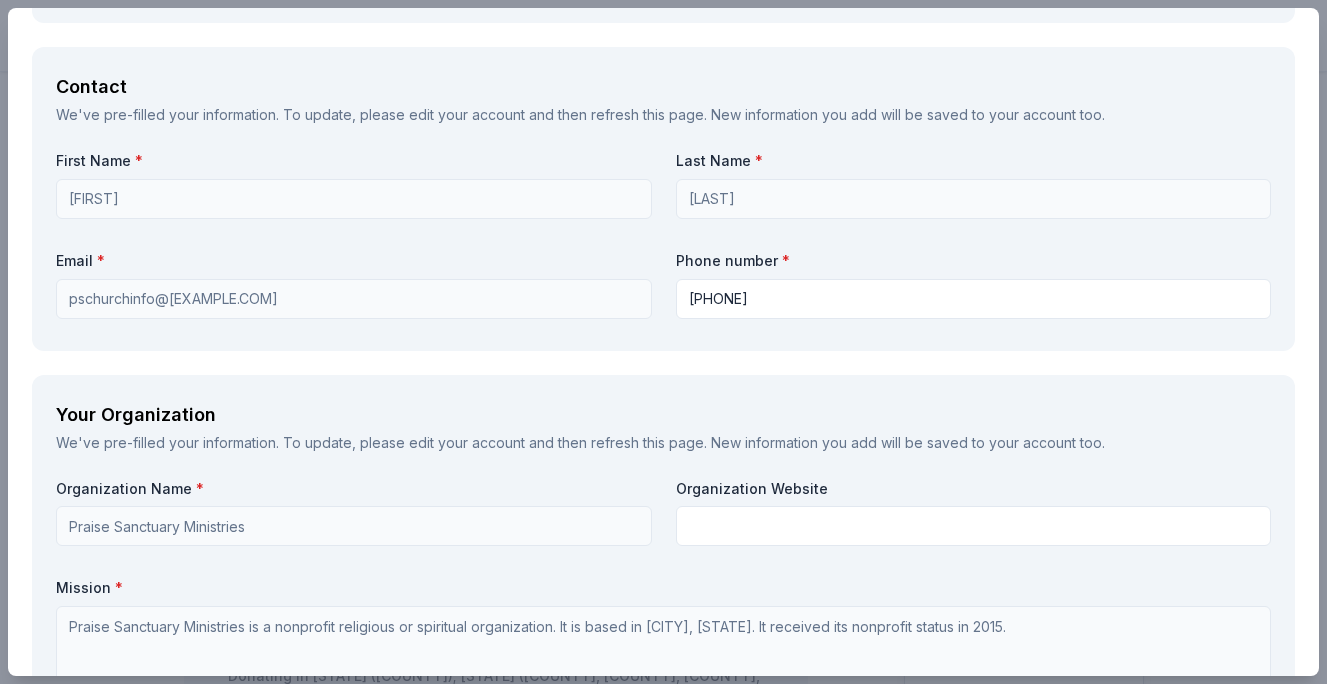 click on "Request What are you requesting? * One $200 gift card One $200 gift card How many are you requesting? * 200 How will the product be used? * Raffle / Door prize Silent auction Live auction Raffle / Door prize Swag bag for attendees Food and beverage for attendees Other Why are you interested in a donation from CookinGenie? * Praise Sanctuary Ministries' Annual Thanksgiving and Christmas on Vermont—a beloved holiday tradition that brings together families, neighbors, and organizations for a day of celebration, community, and compassion. How would our brand be promoted? * On all marketing materials and mentions through out the event. Event Details We've pre-filled information from your event. To update, please edit your event and then refresh this page. New information you add will be saved to your event too. Event Name * Thanksgiving On Vermont Event Website www.praisesc.org Number of Attendees * 250 Event Date * 11/23/2025 Event Zipcode * 90044 Event Type * Health & wellness Food & drink Music All genders *" at bounding box center (663, 218) 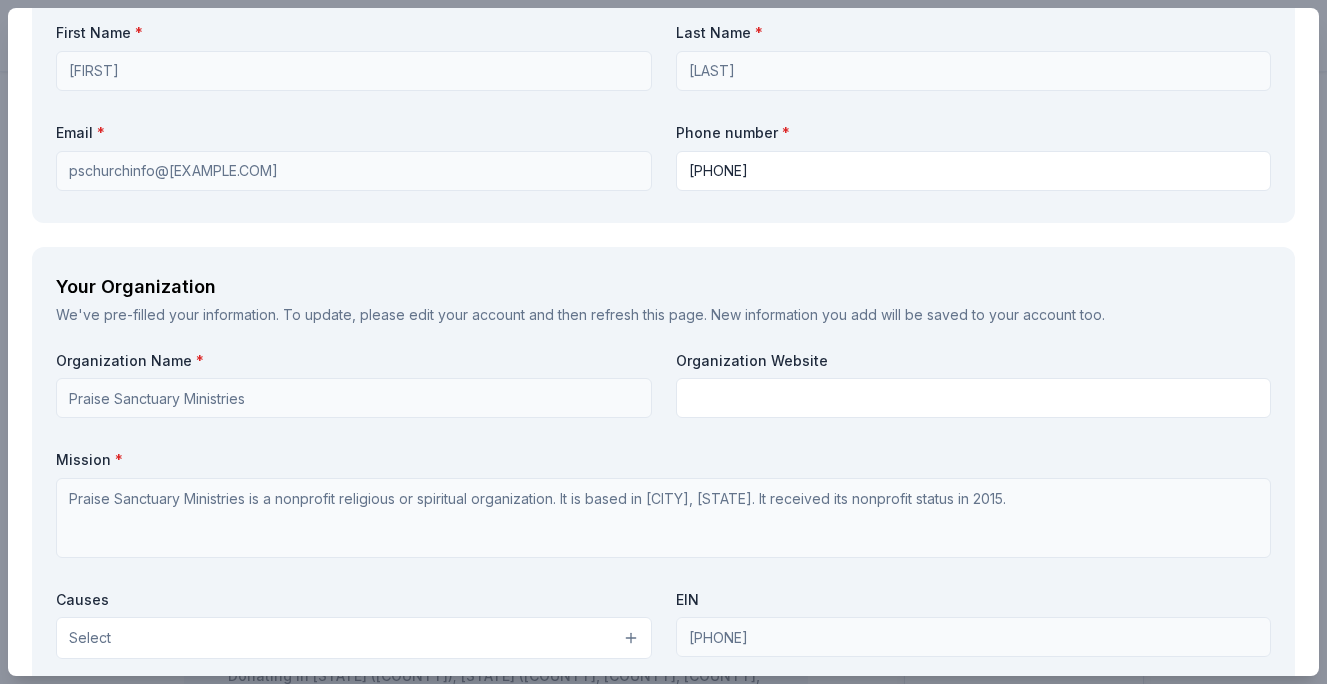 scroll, scrollTop: 1457, scrollLeft: 0, axis: vertical 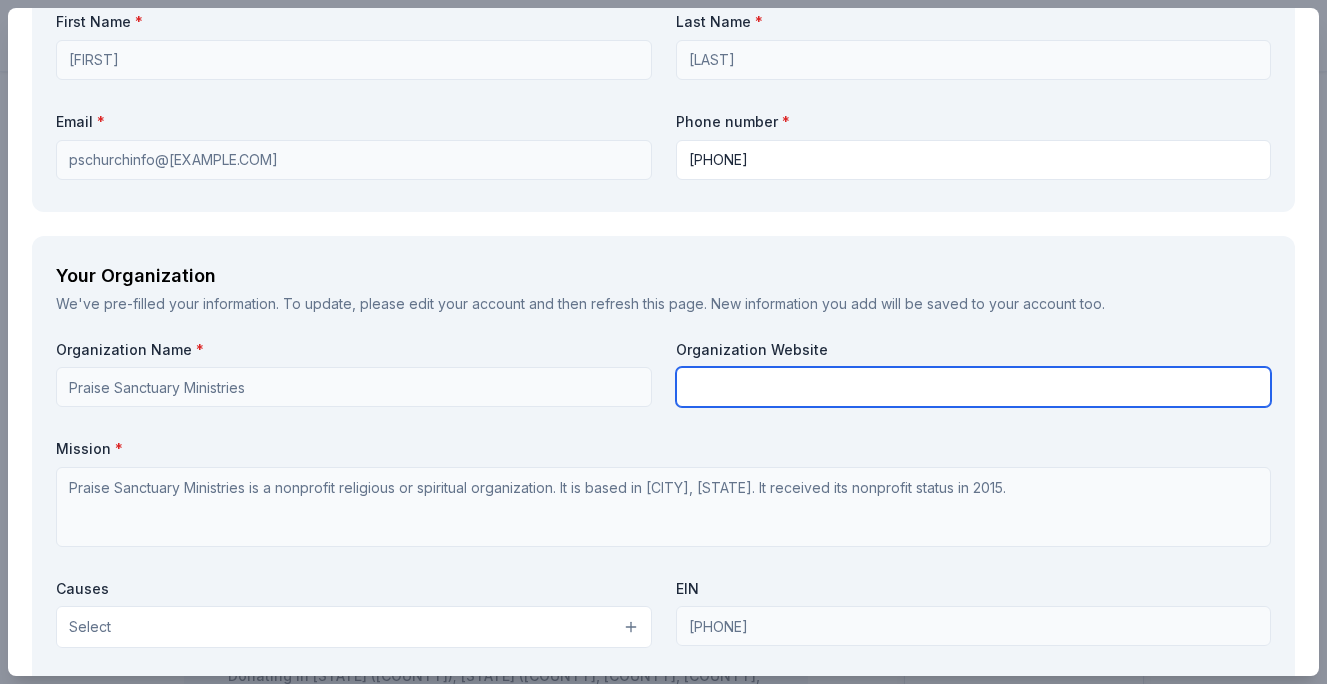click at bounding box center [974, 387] 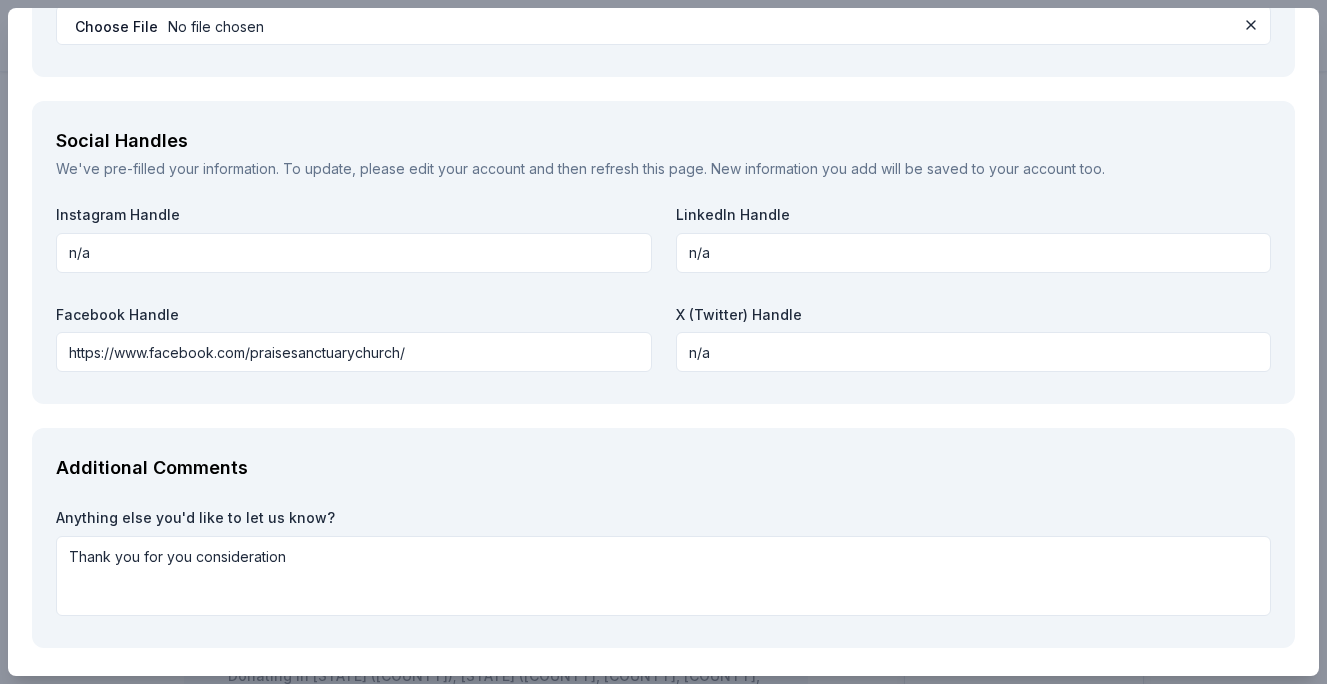 scroll, scrollTop: 2283, scrollLeft: 0, axis: vertical 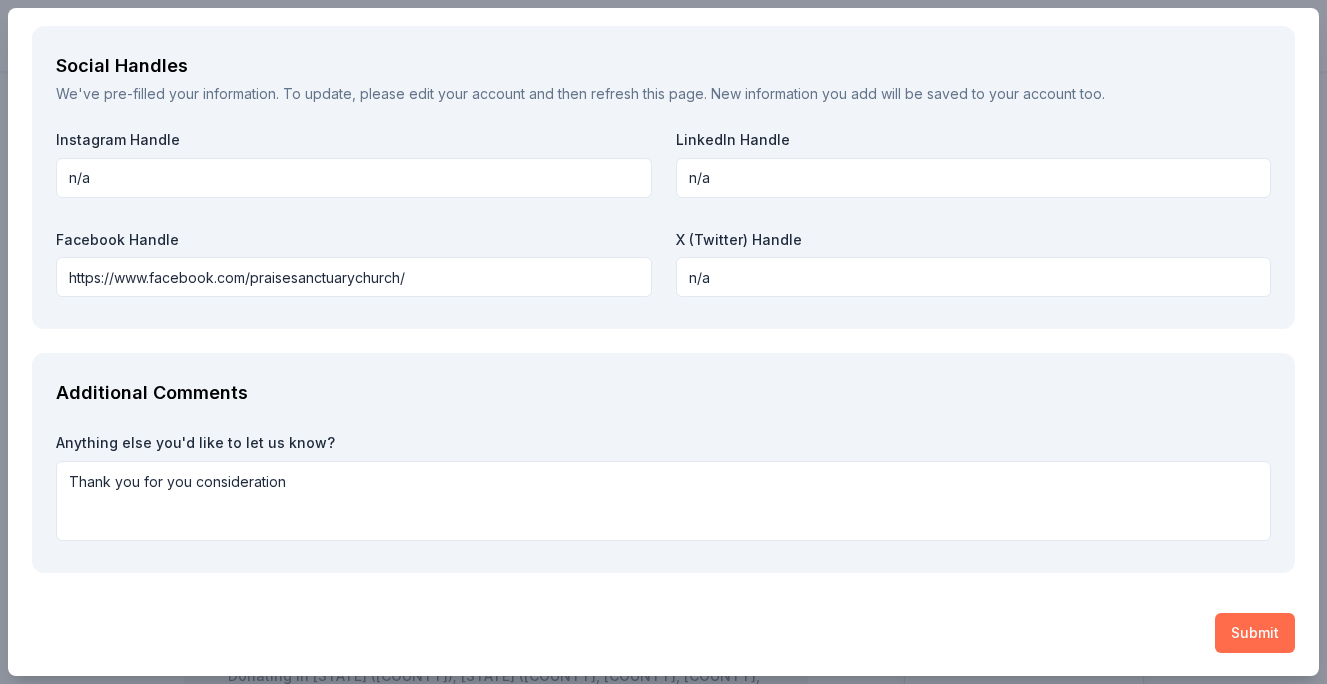 type on "www.praisesc.org" 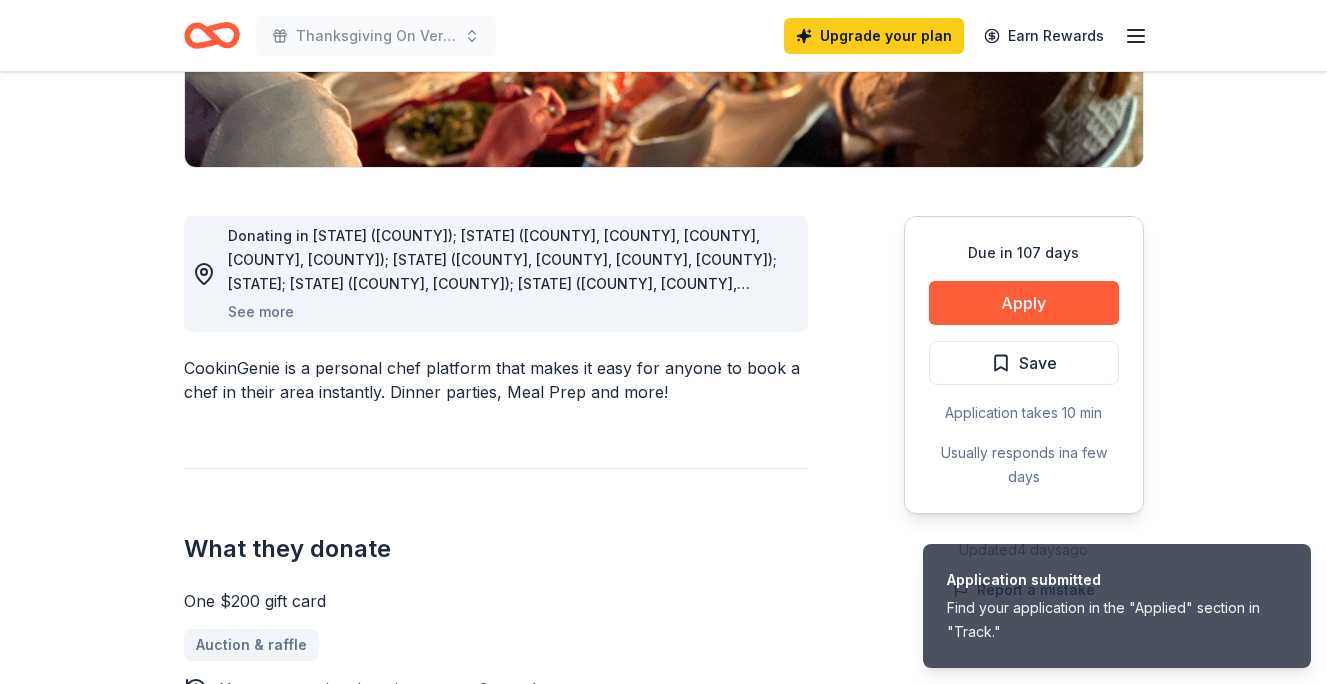 scroll, scrollTop: 441, scrollLeft: 0, axis: vertical 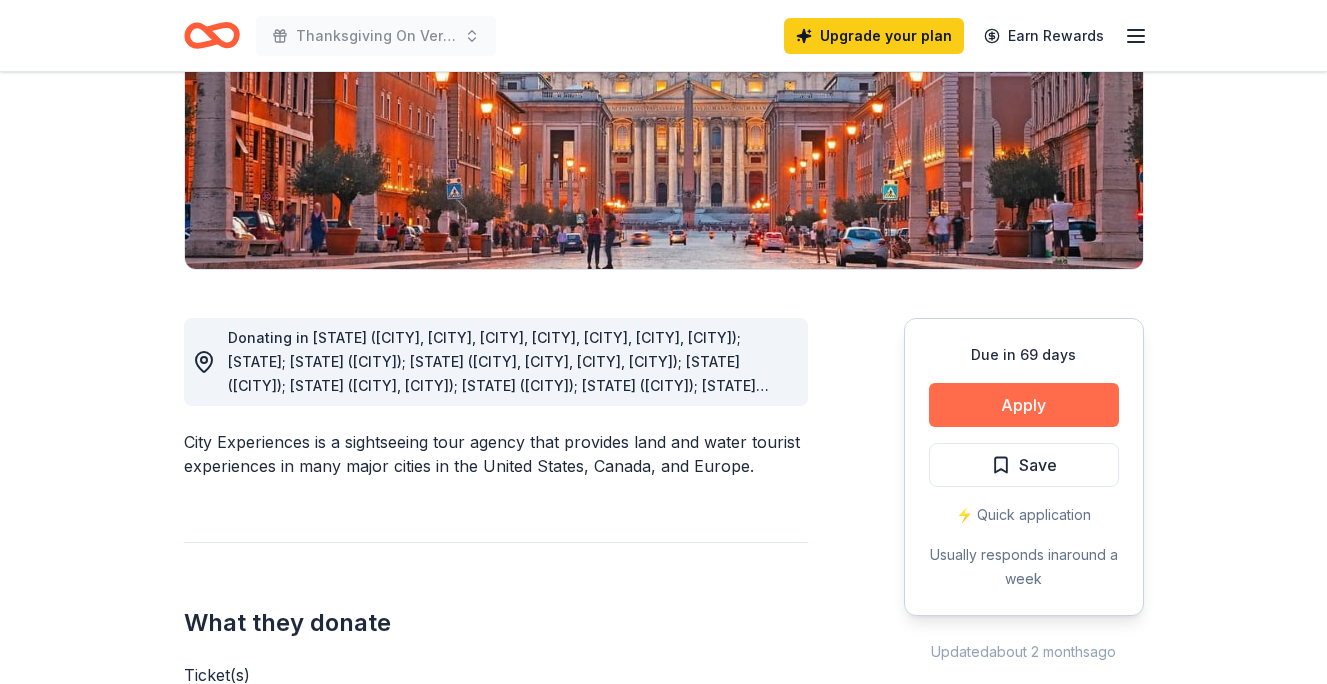 click on "Apply" at bounding box center (1024, 405) 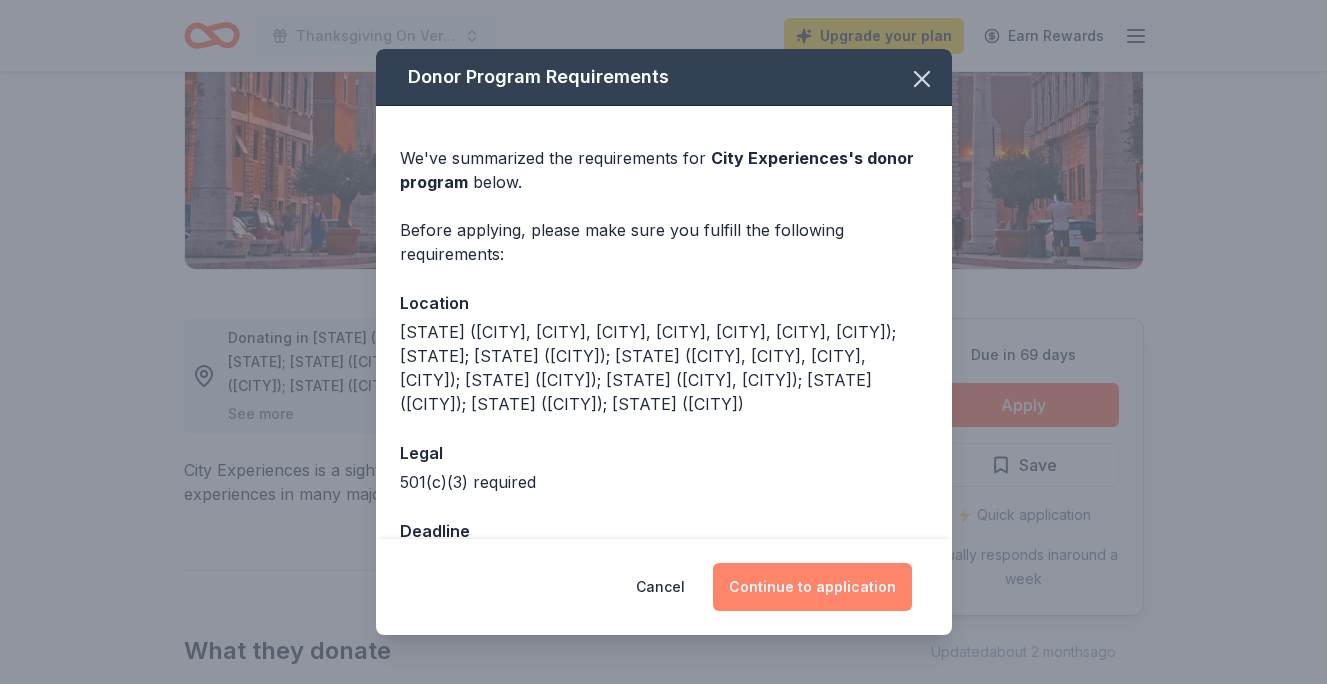click on "Continue to application" at bounding box center [812, 587] 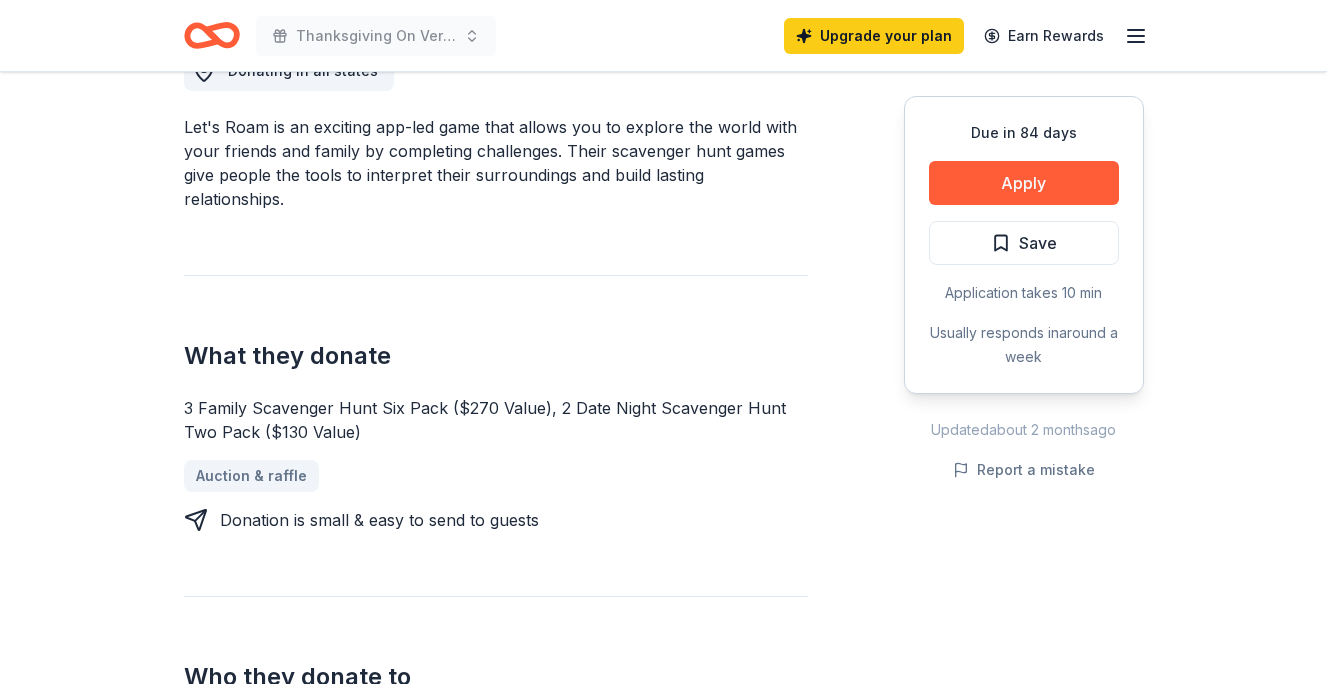 scroll, scrollTop: 606, scrollLeft: 0, axis: vertical 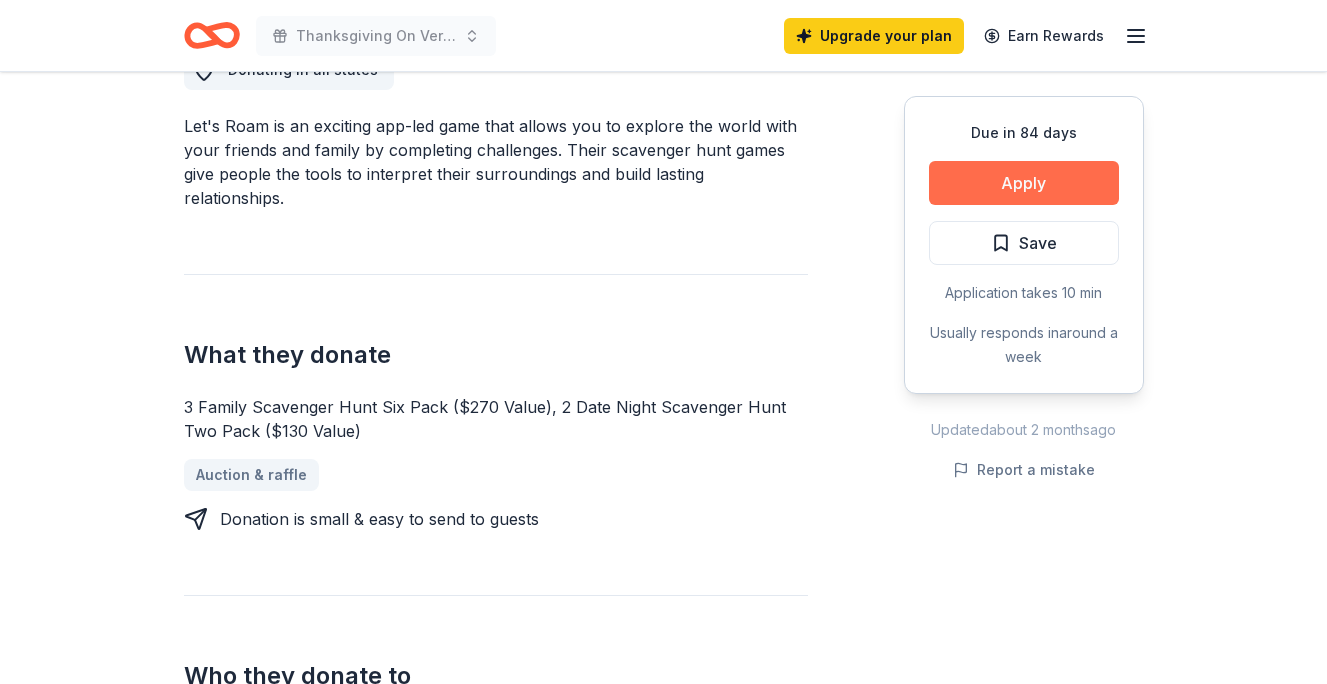 click on "Apply" at bounding box center [1024, 183] 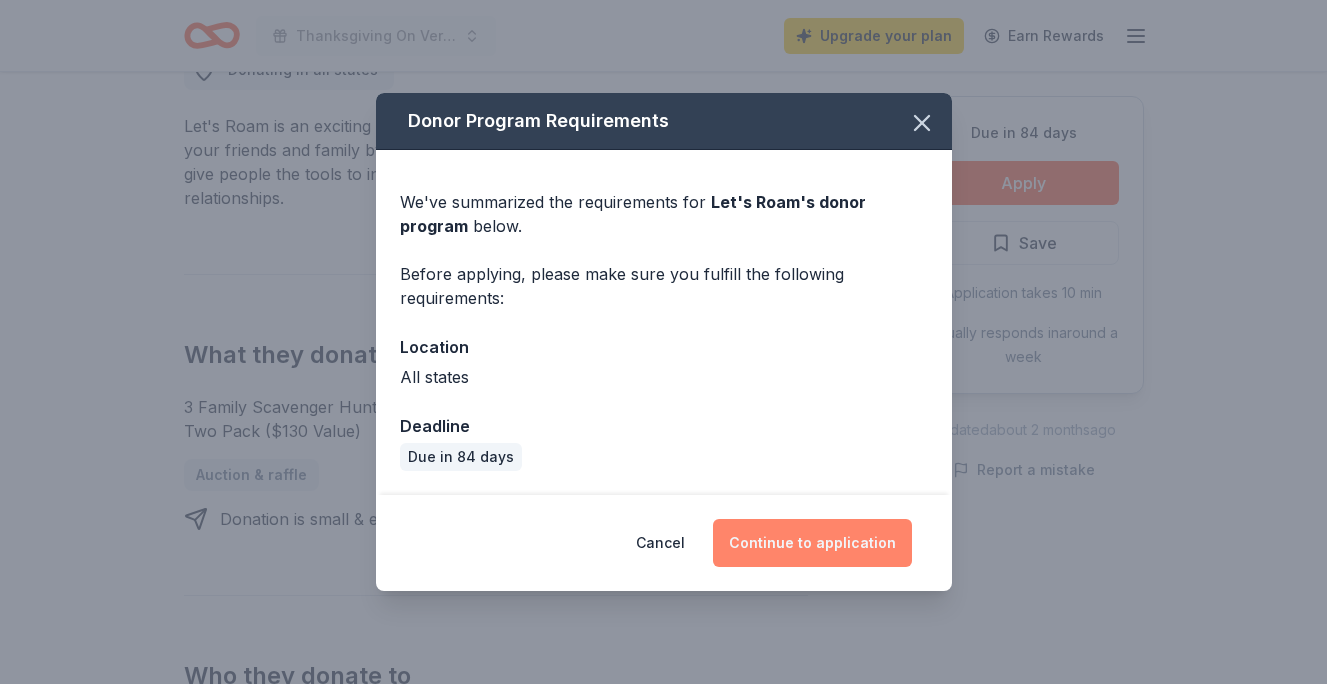 click on "Continue to application" at bounding box center (812, 543) 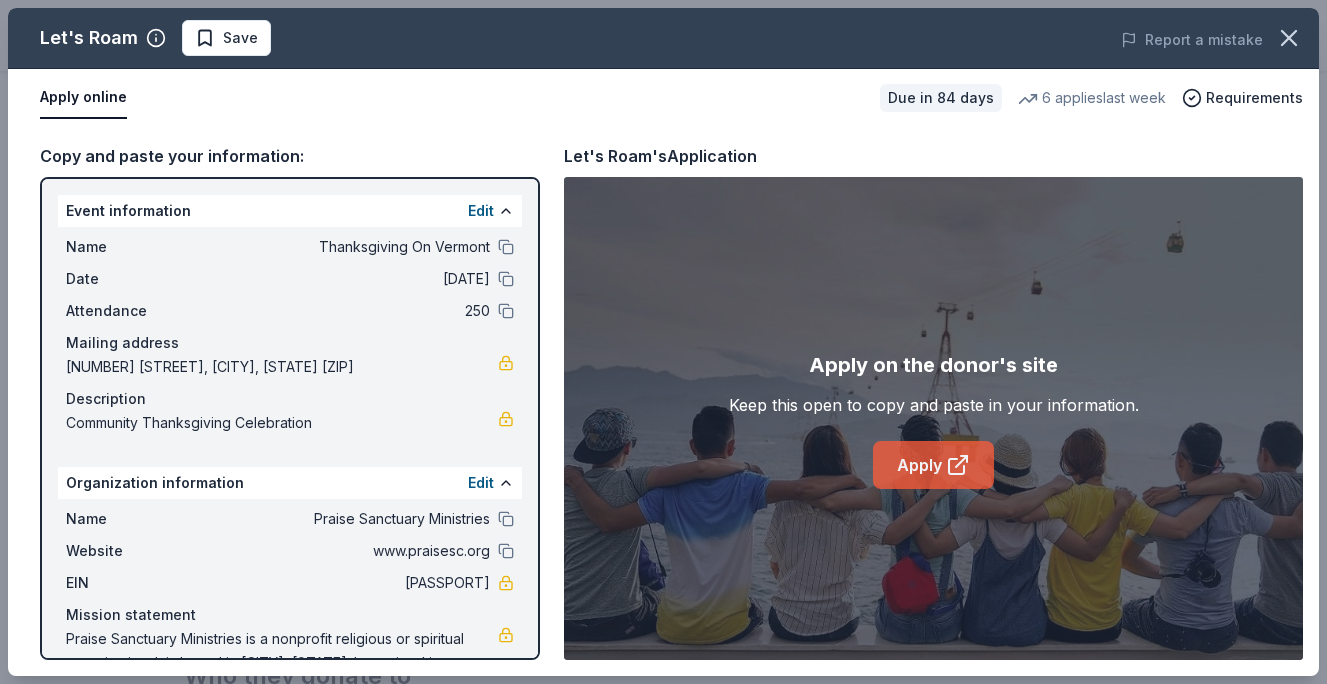 click 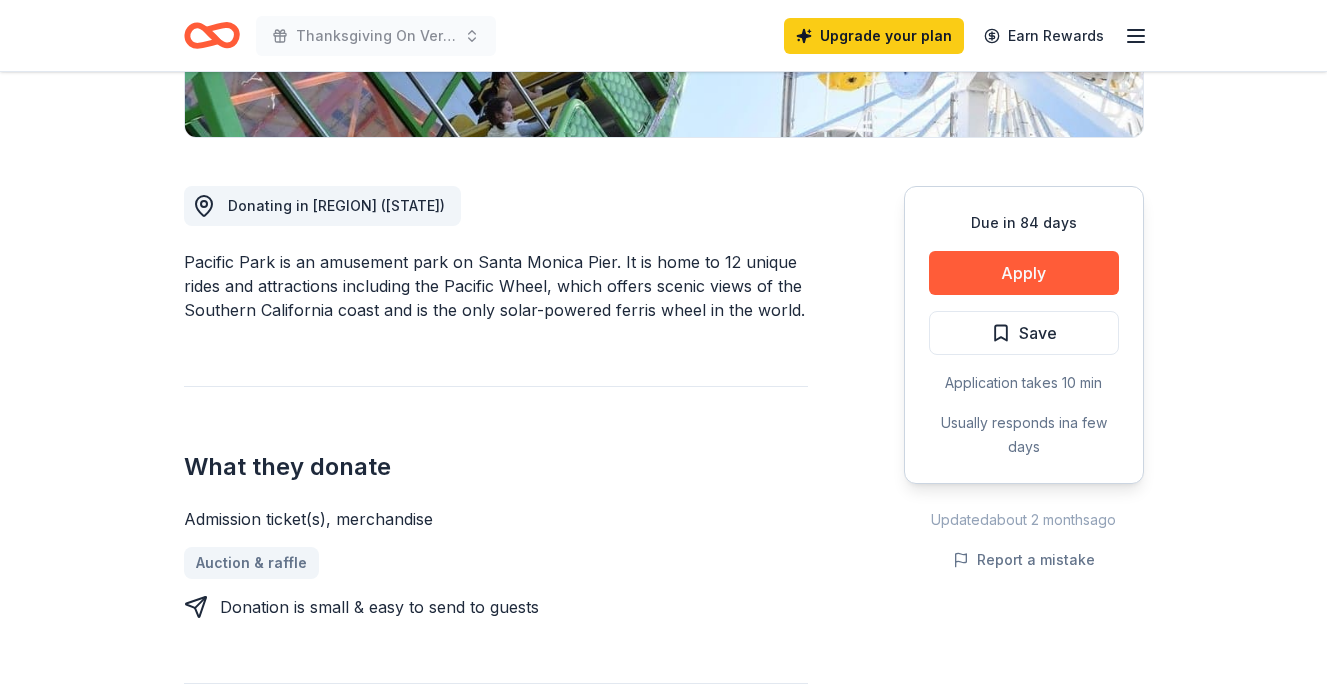 scroll, scrollTop: 472, scrollLeft: 0, axis: vertical 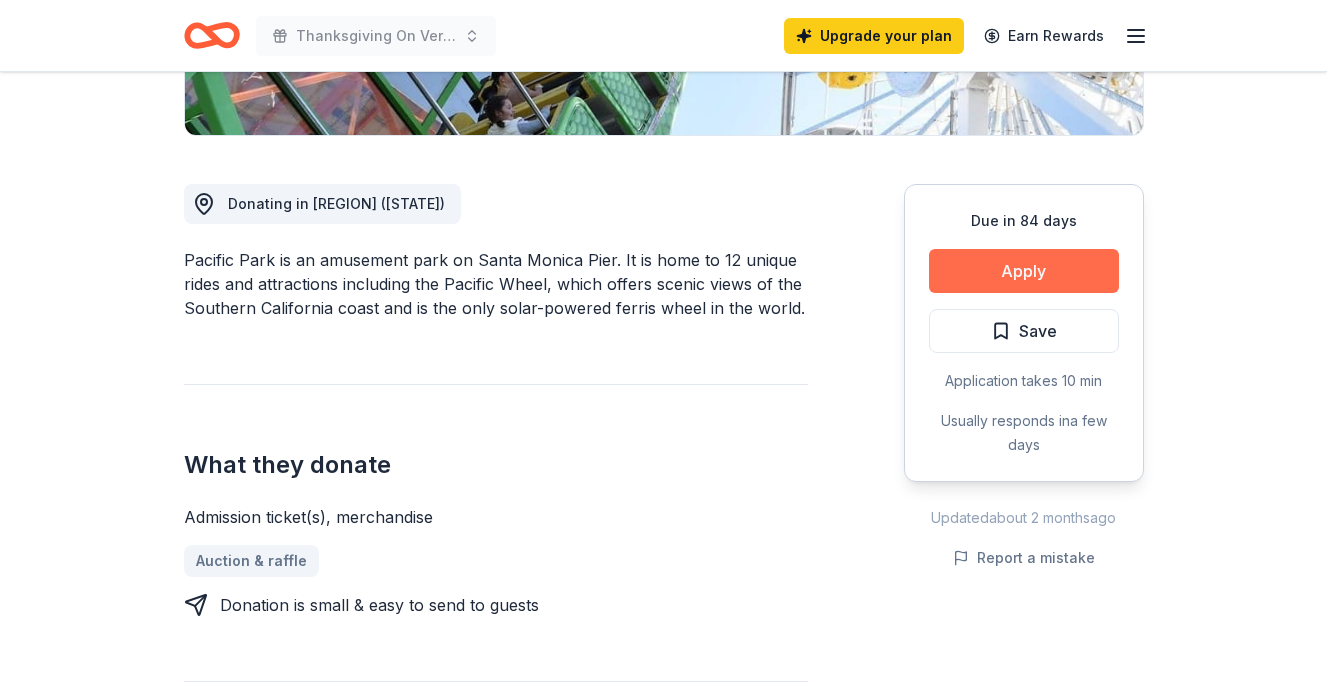 click on "Apply" at bounding box center [1024, 271] 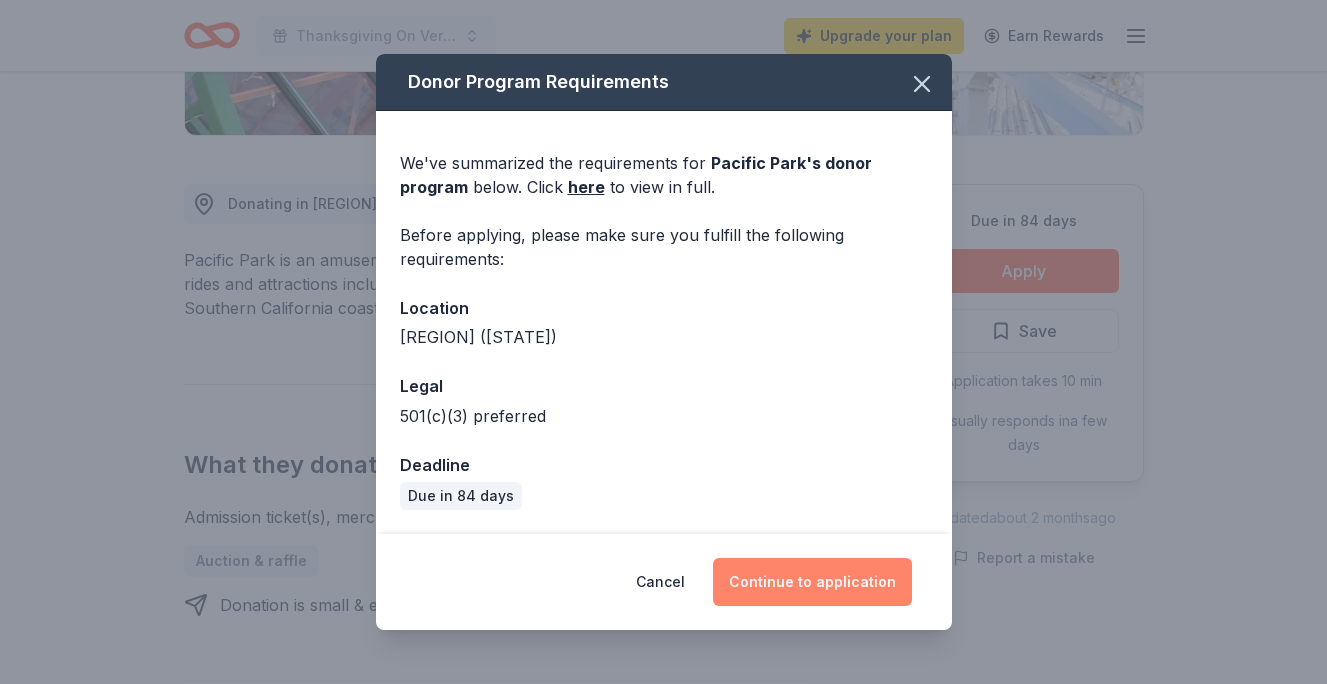 click on "Continue to application" at bounding box center (812, 582) 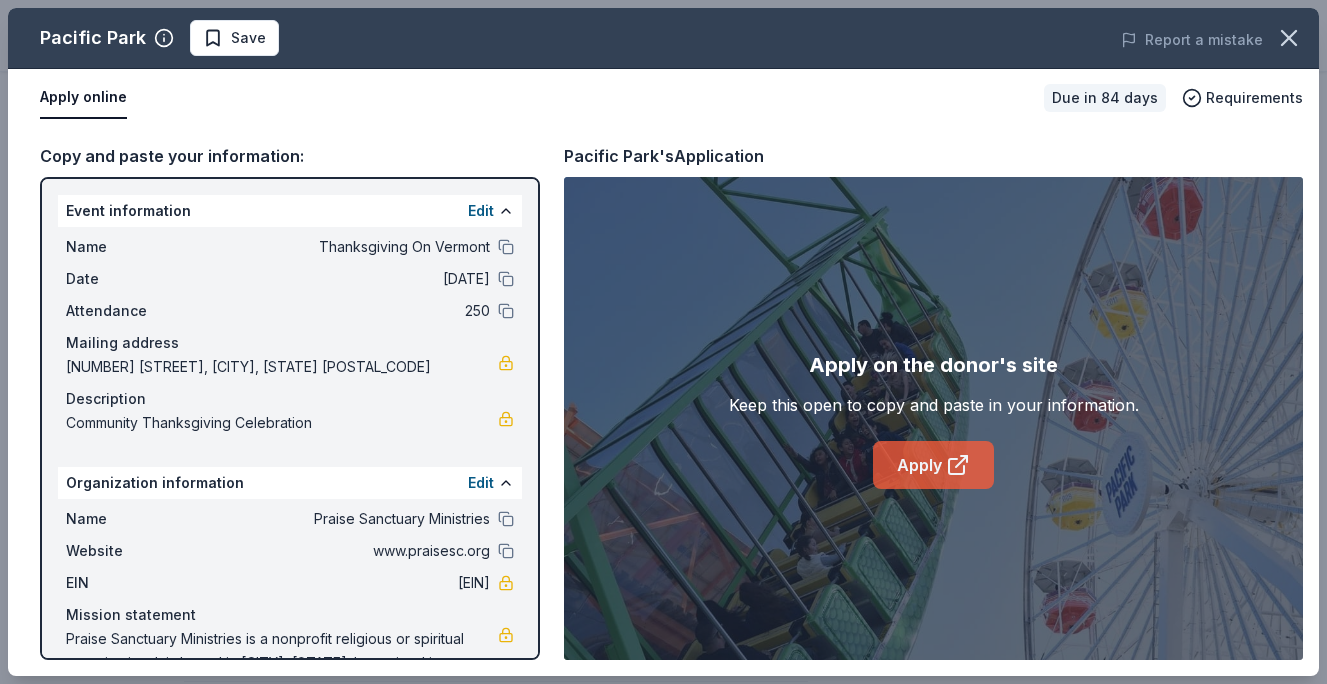 click on "Apply" at bounding box center (933, 465) 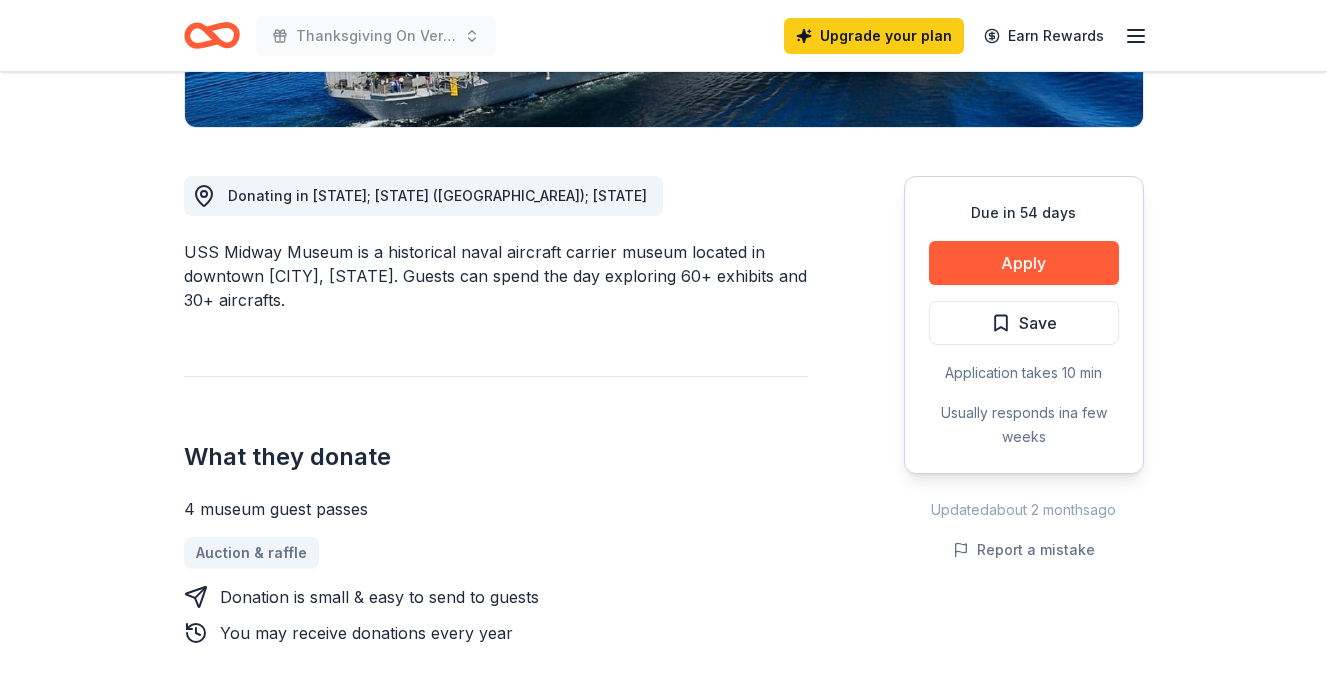 scroll, scrollTop: 505, scrollLeft: 0, axis: vertical 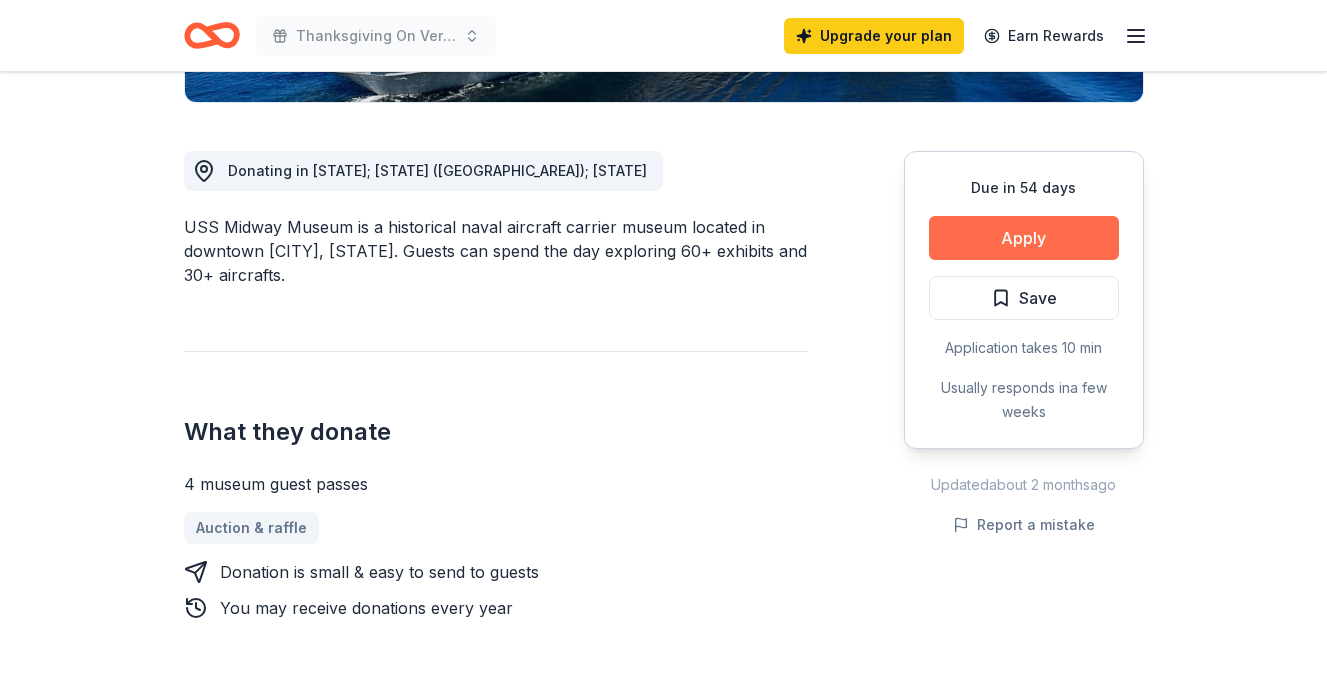 click on "Apply" at bounding box center (1024, 238) 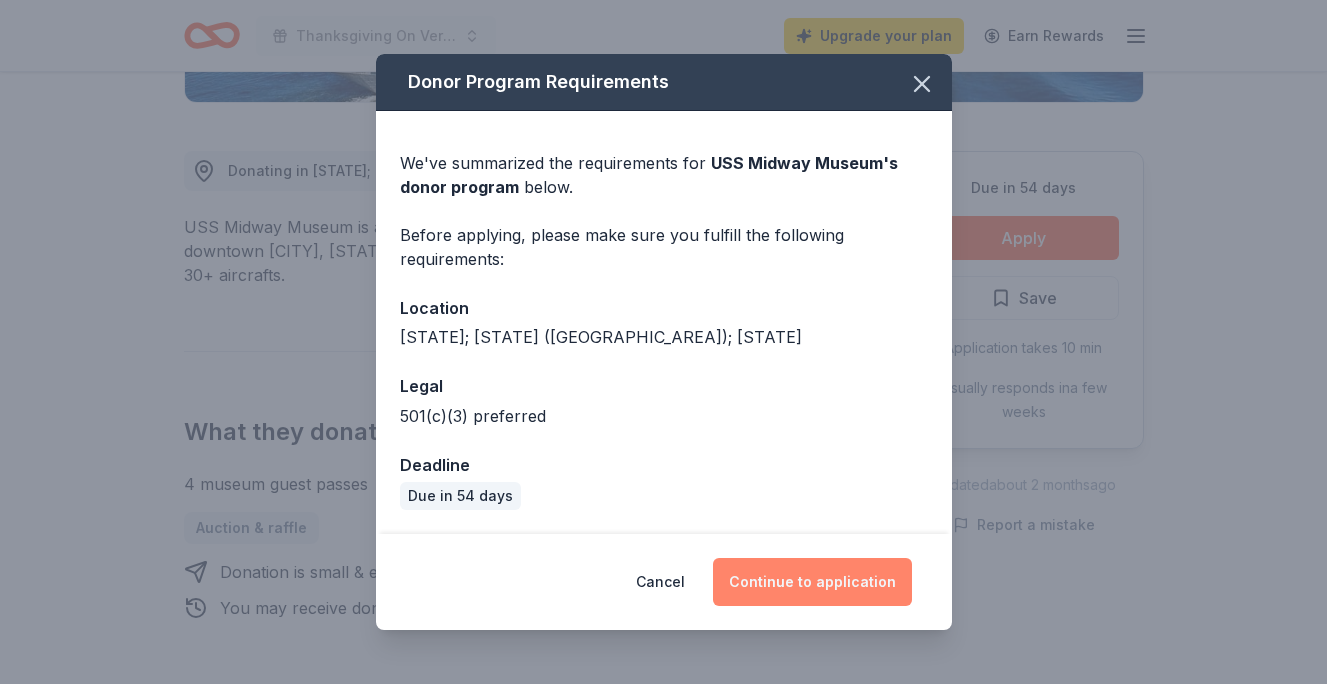 click on "Continue to application" at bounding box center (812, 582) 